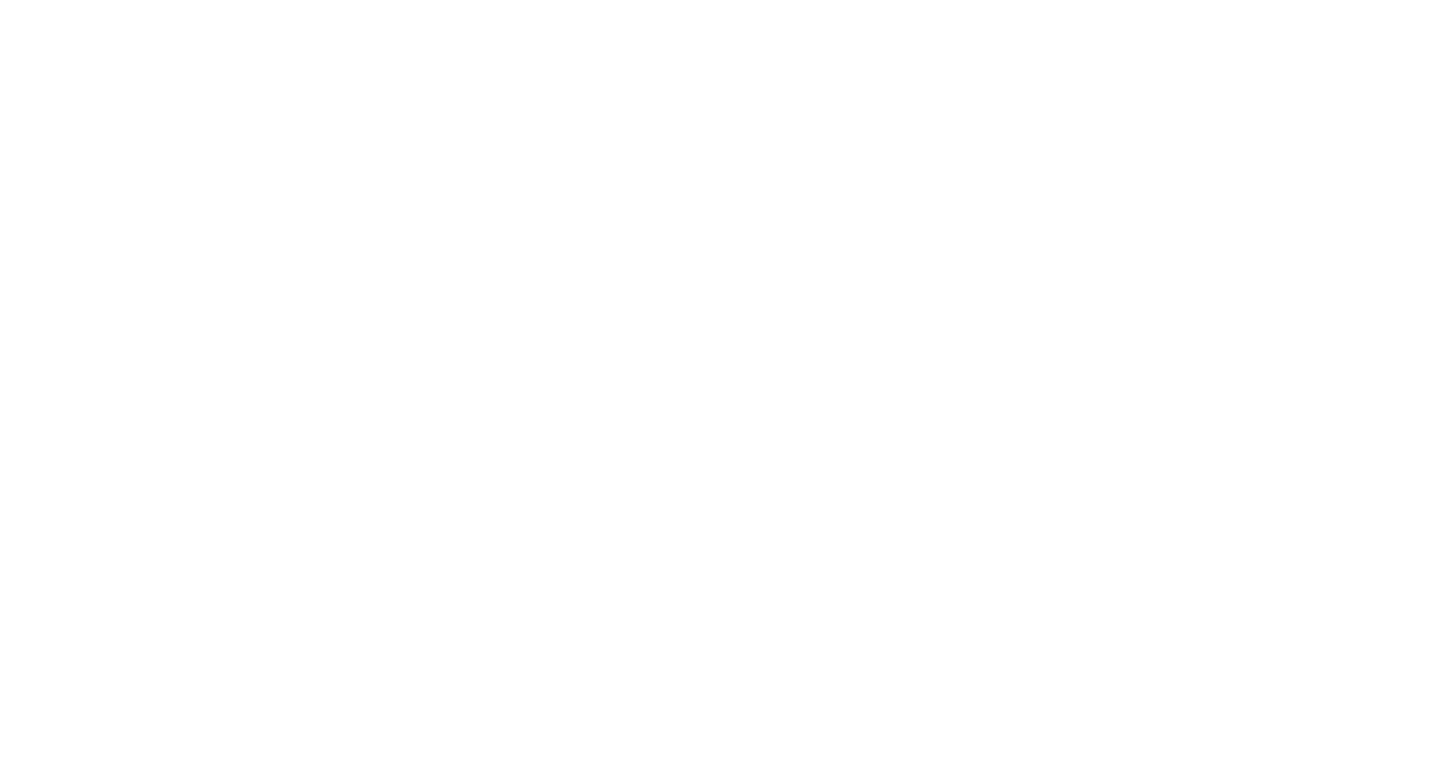 scroll, scrollTop: 0, scrollLeft: 0, axis: both 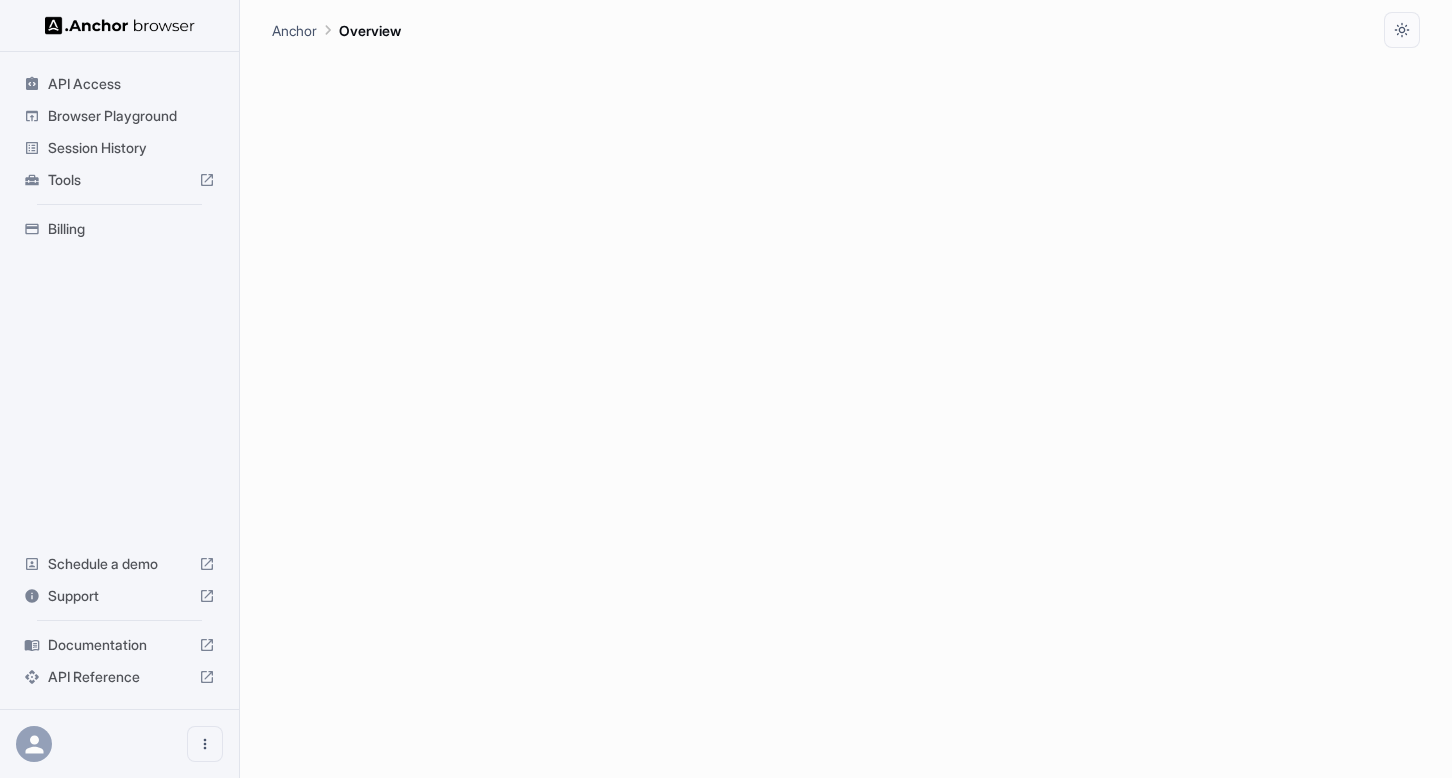 click on "Browser Playground" at bounding box center [131, 116] 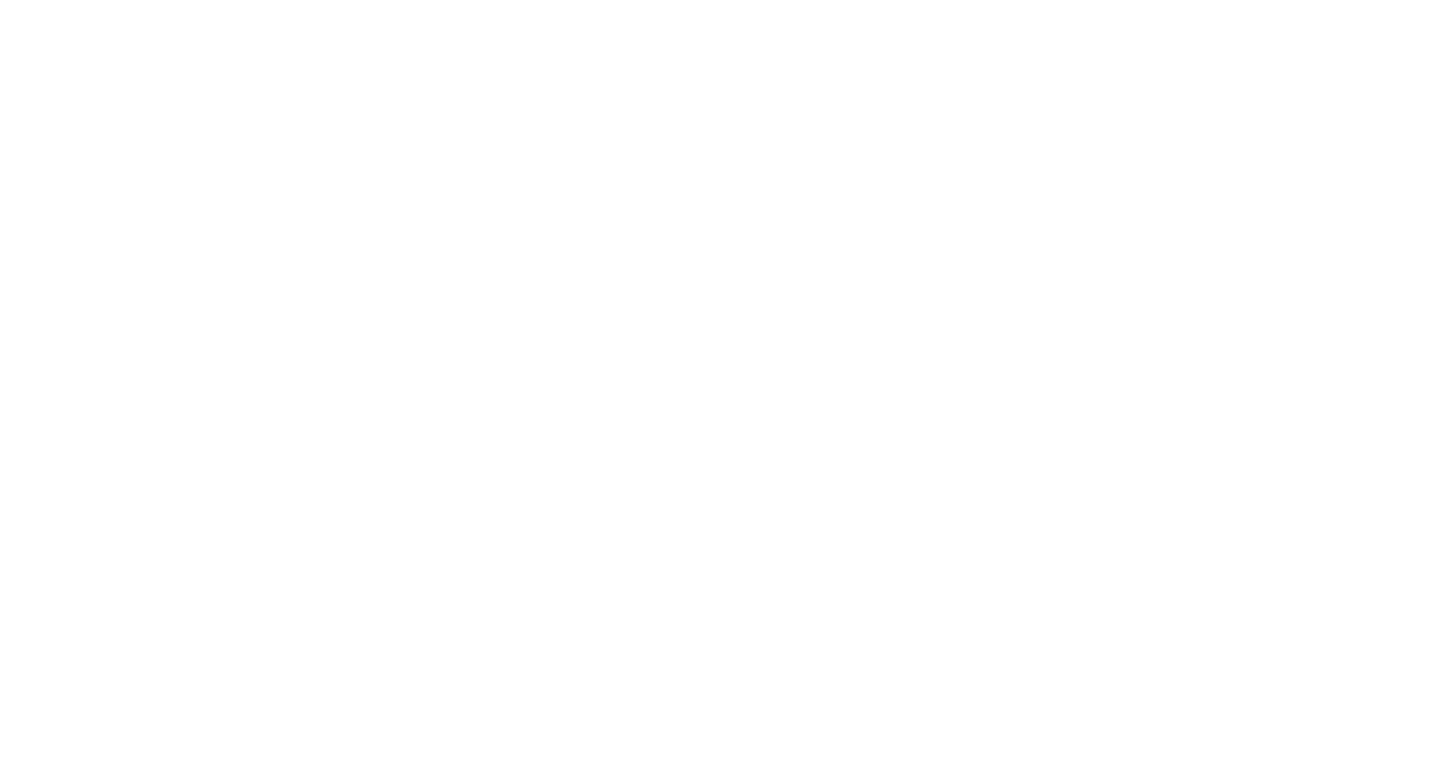 scroll, scrollTop: 0, scrollLeft: 0, axis: both 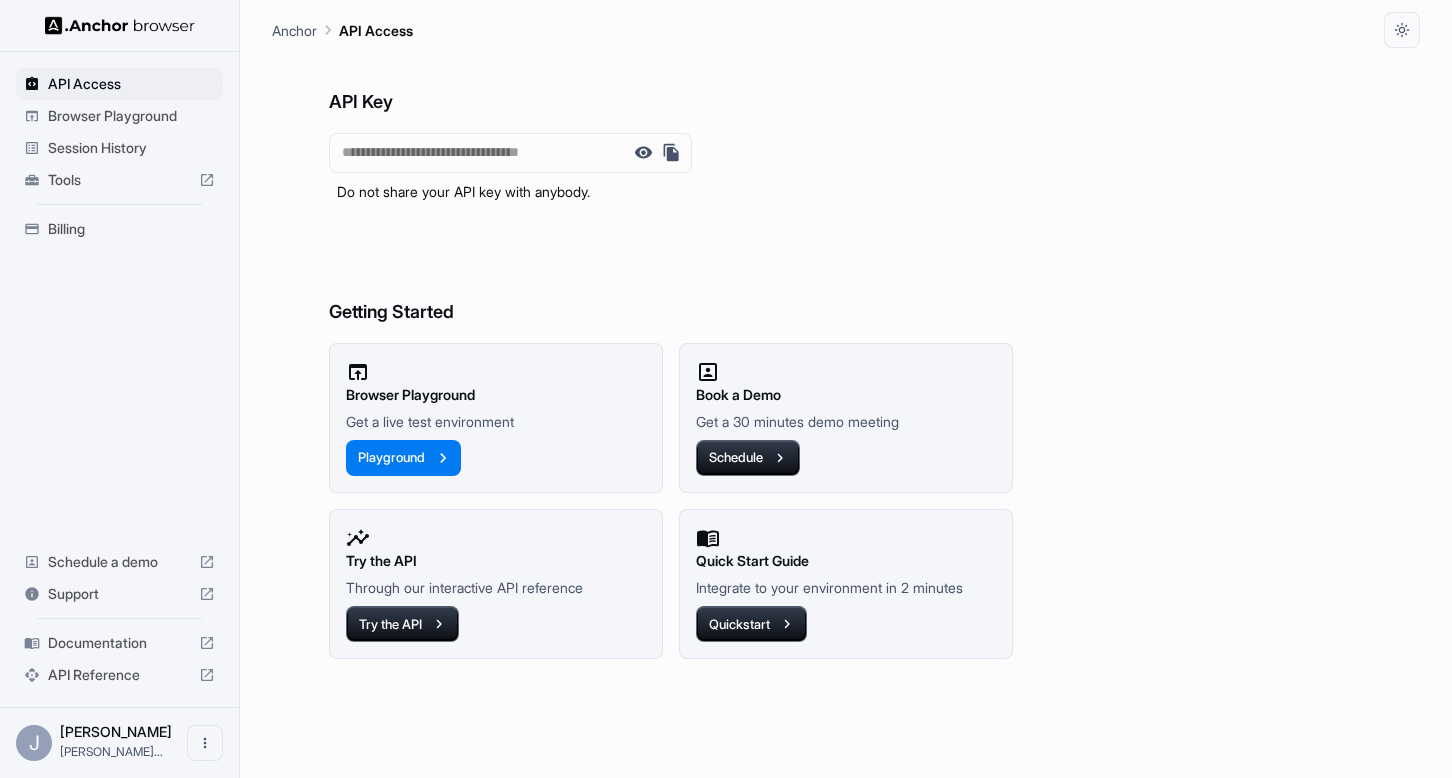 click on "Session History" at bounding box center (131, 148) 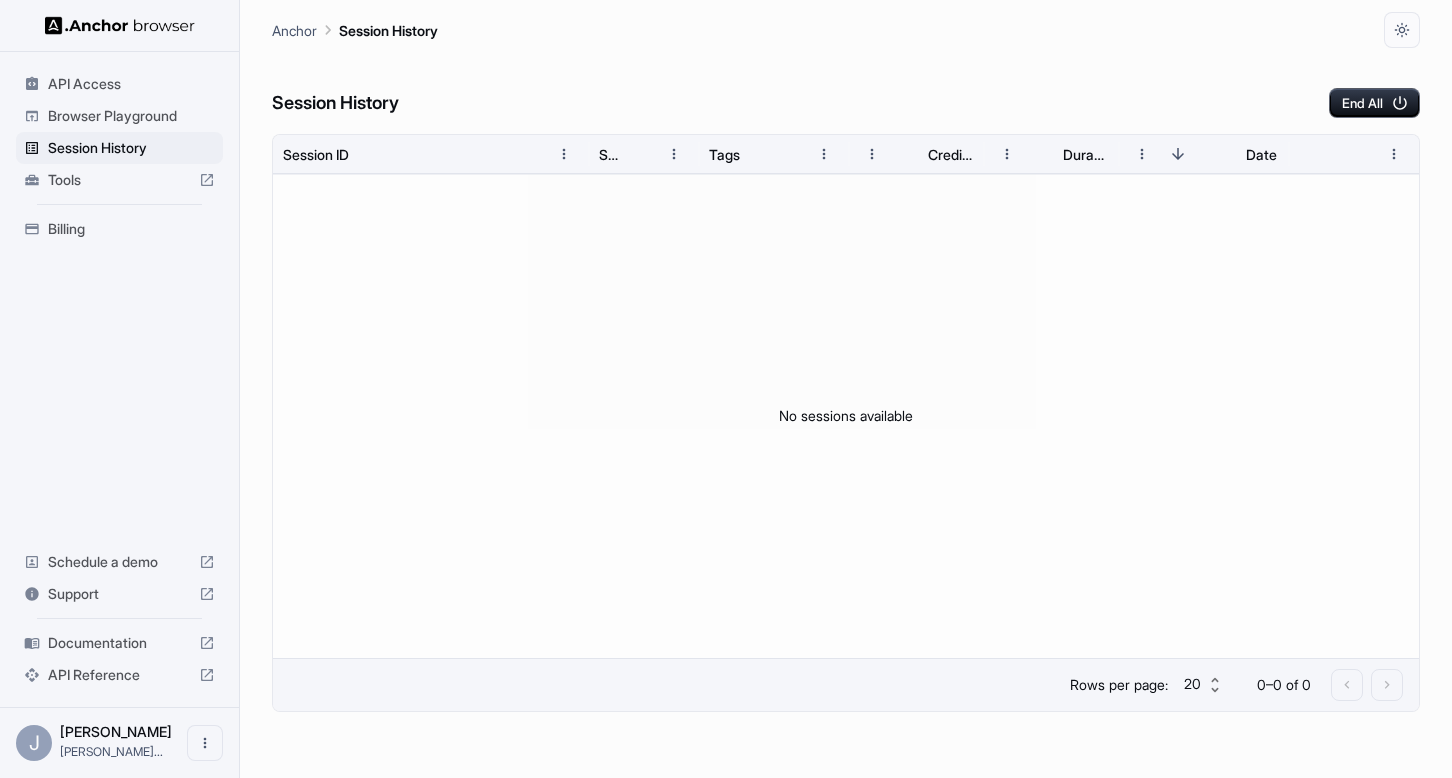 click on "Browser Playground" at bounding box center [131, 116] 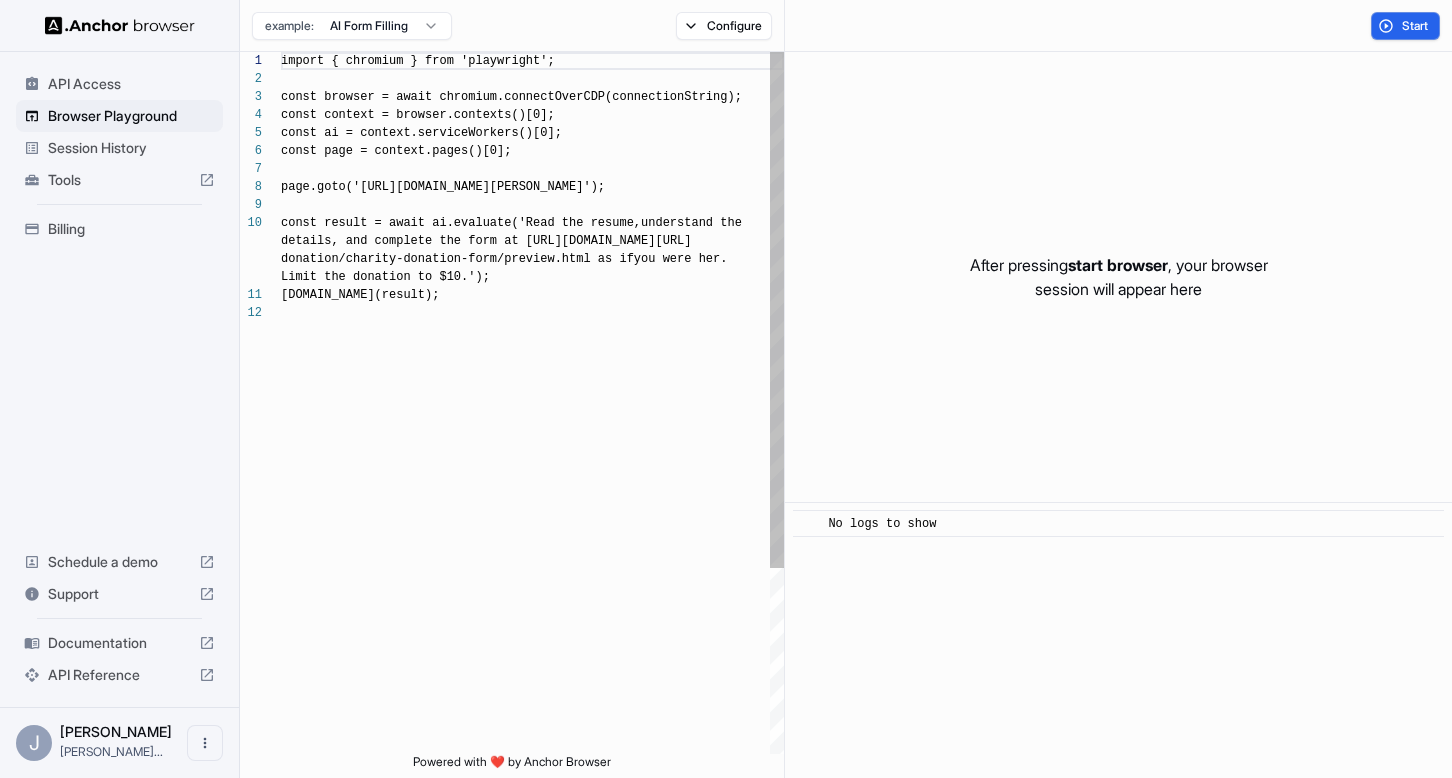 scroll, scrollTop: 162, scrollLeft: 0, axis: vertical 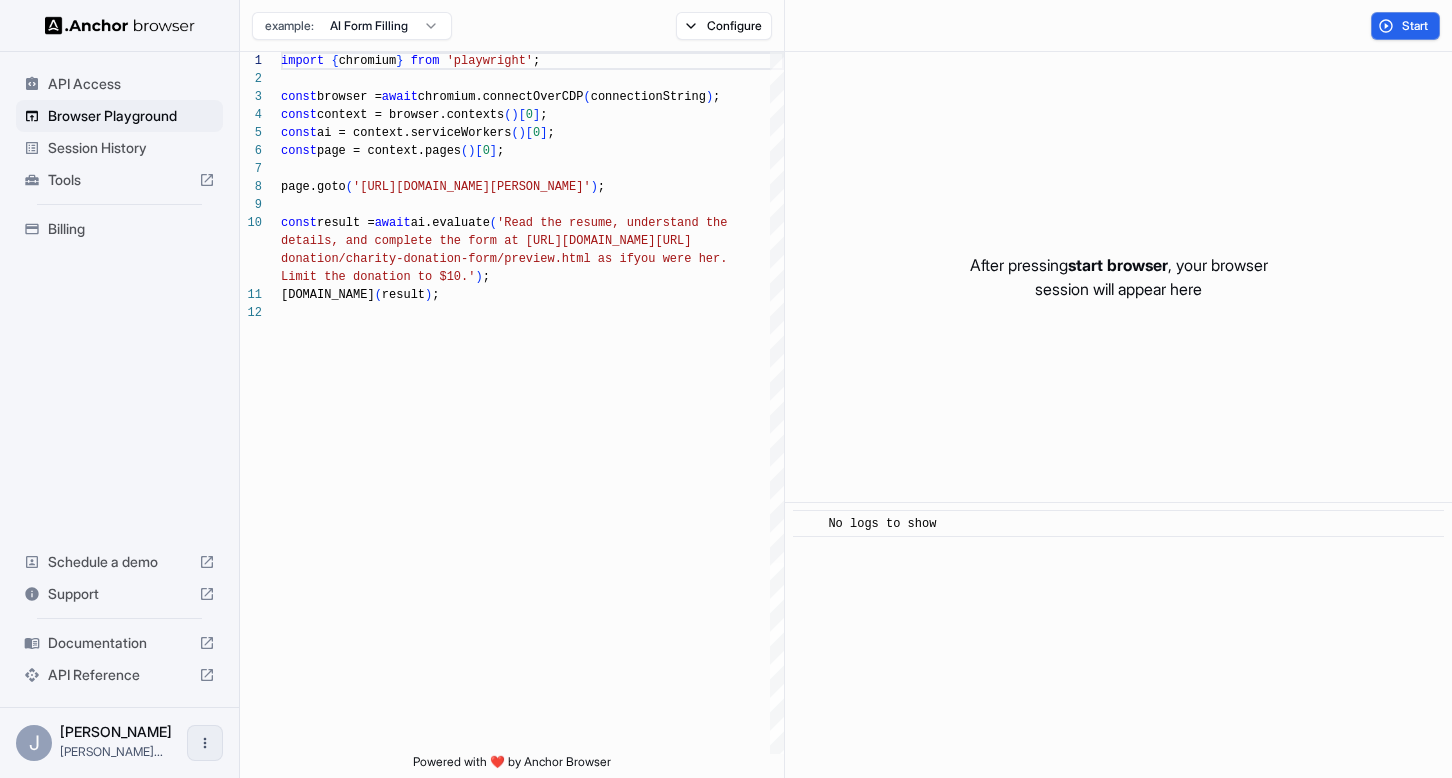 click 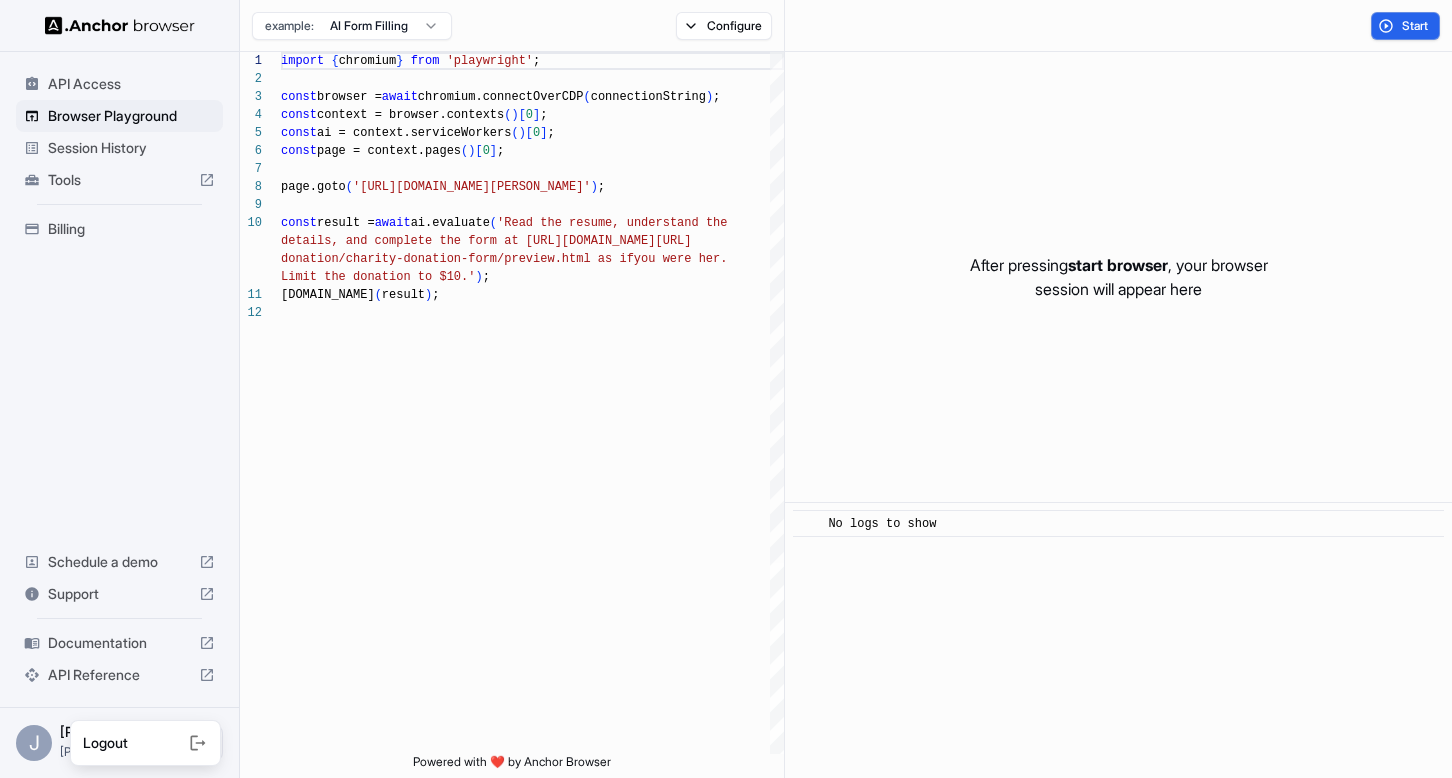 click at bounding box center [726, 389] 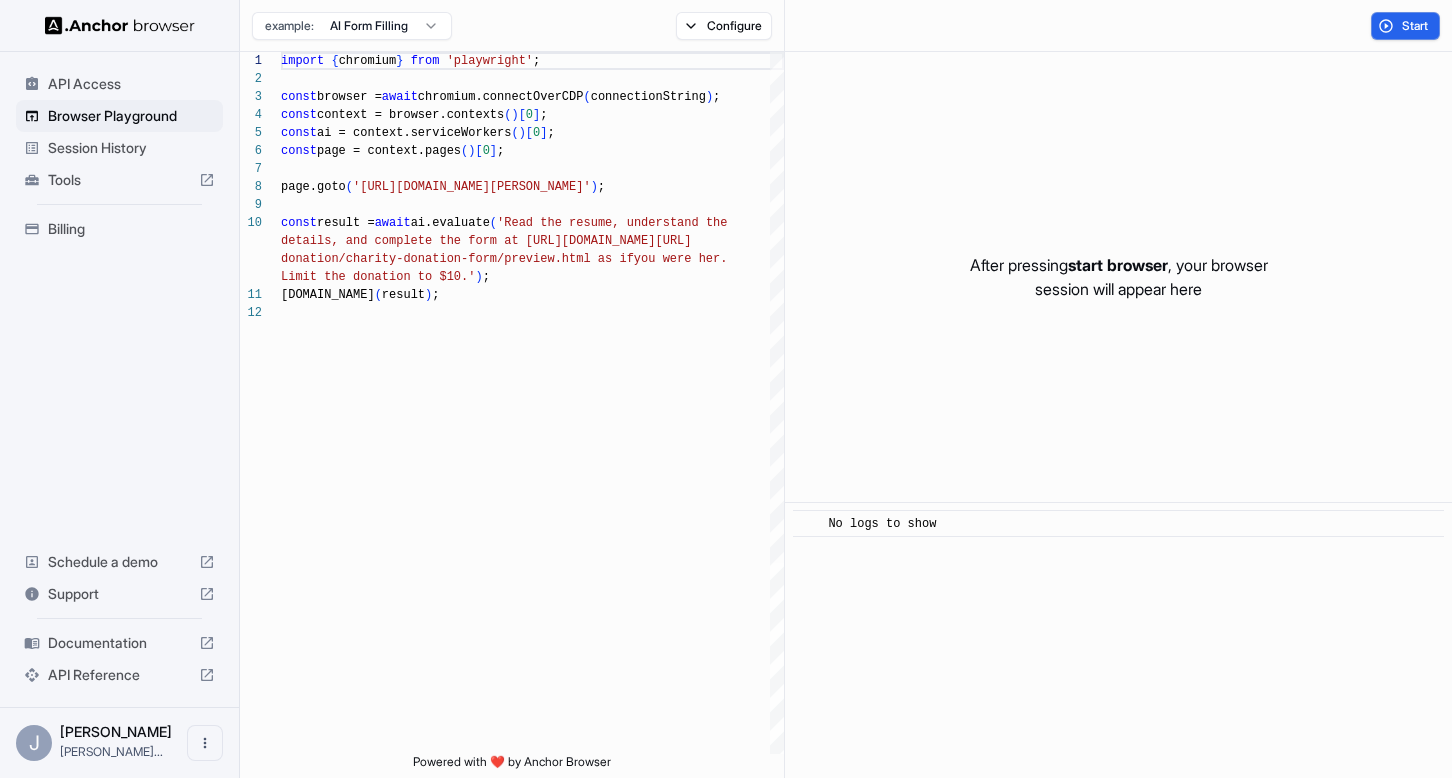 click on "Tools" at bounding box center (119, 180) 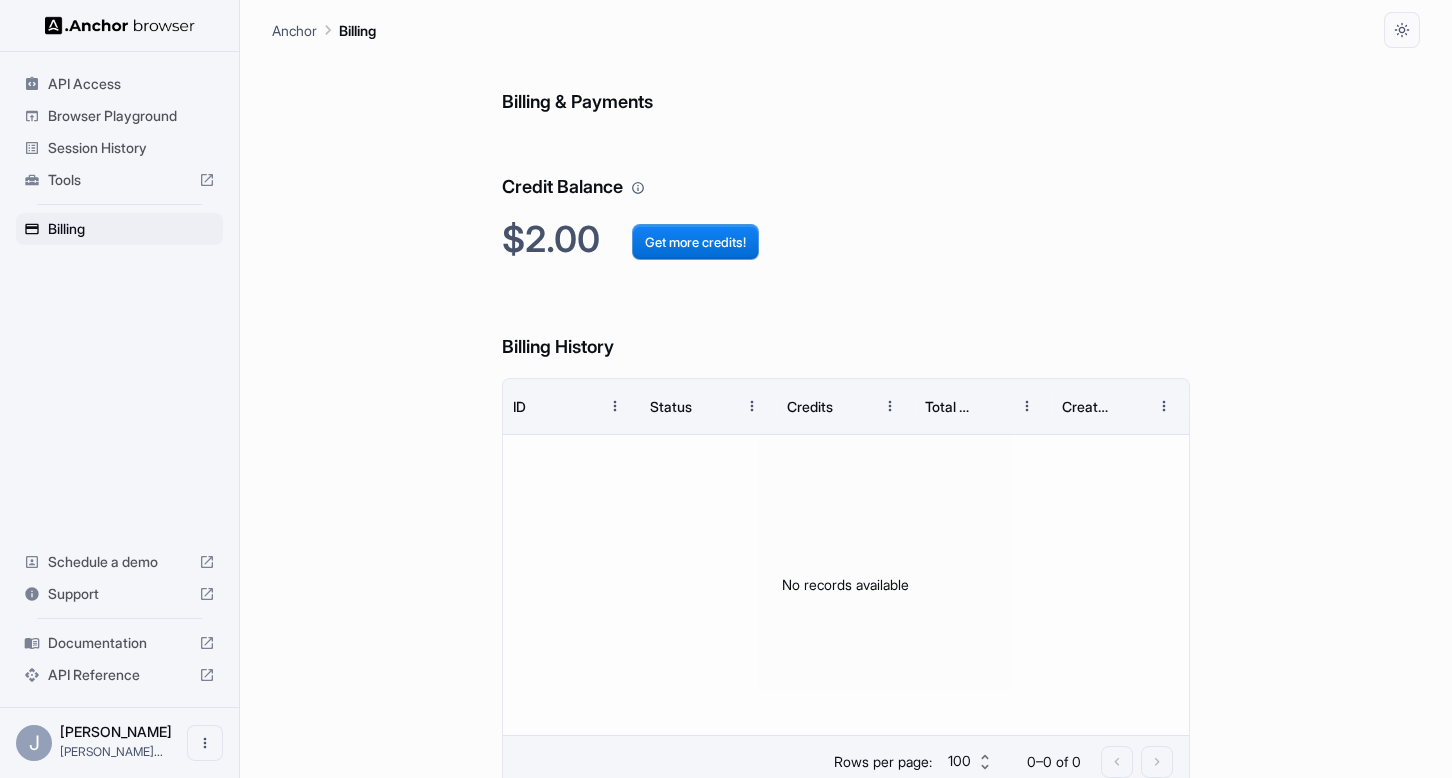 click on "Browser Playground" at bounding box center [131, 116] 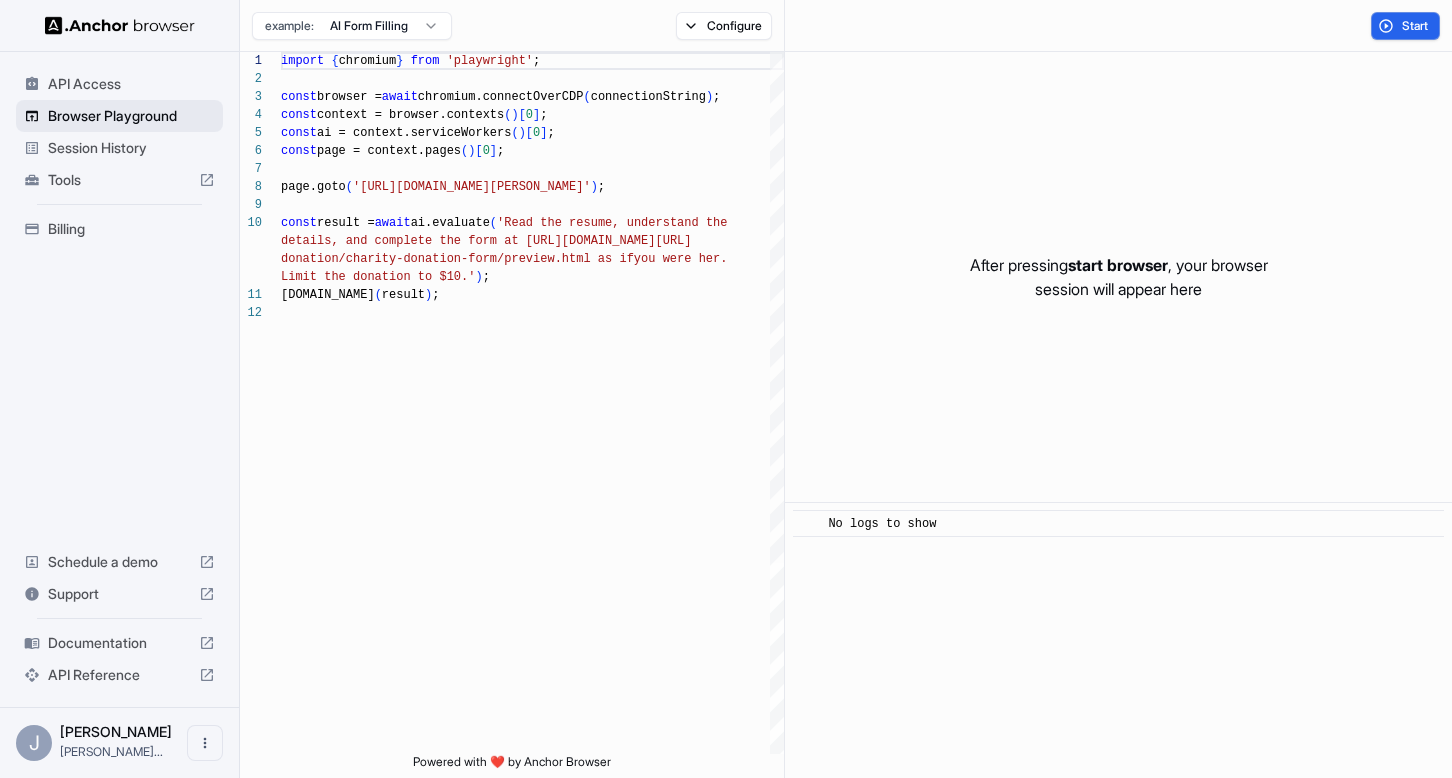 scroll, scrollTop: 162, scrollLeft: 0, axis: vertical 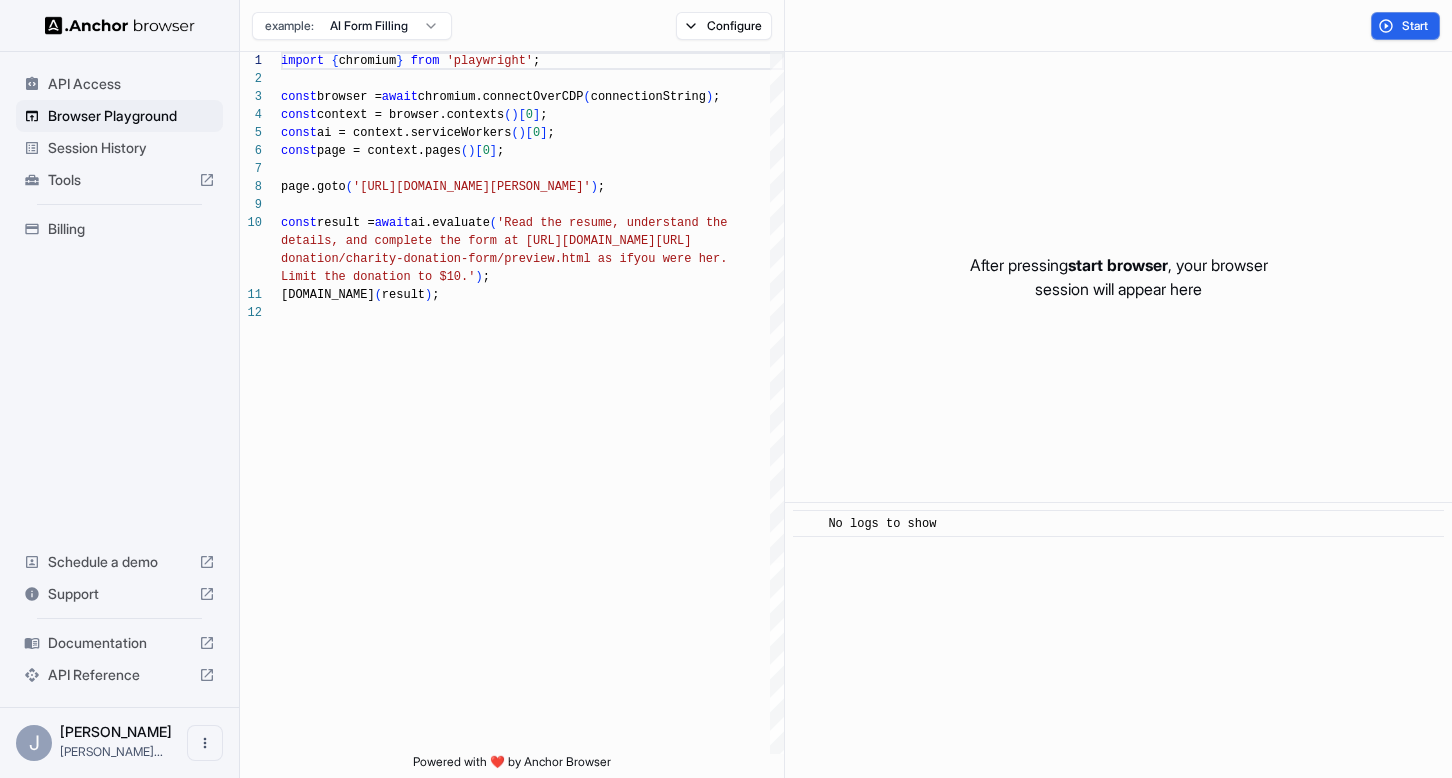 click on "Start" at bounding box center [1118, 26] 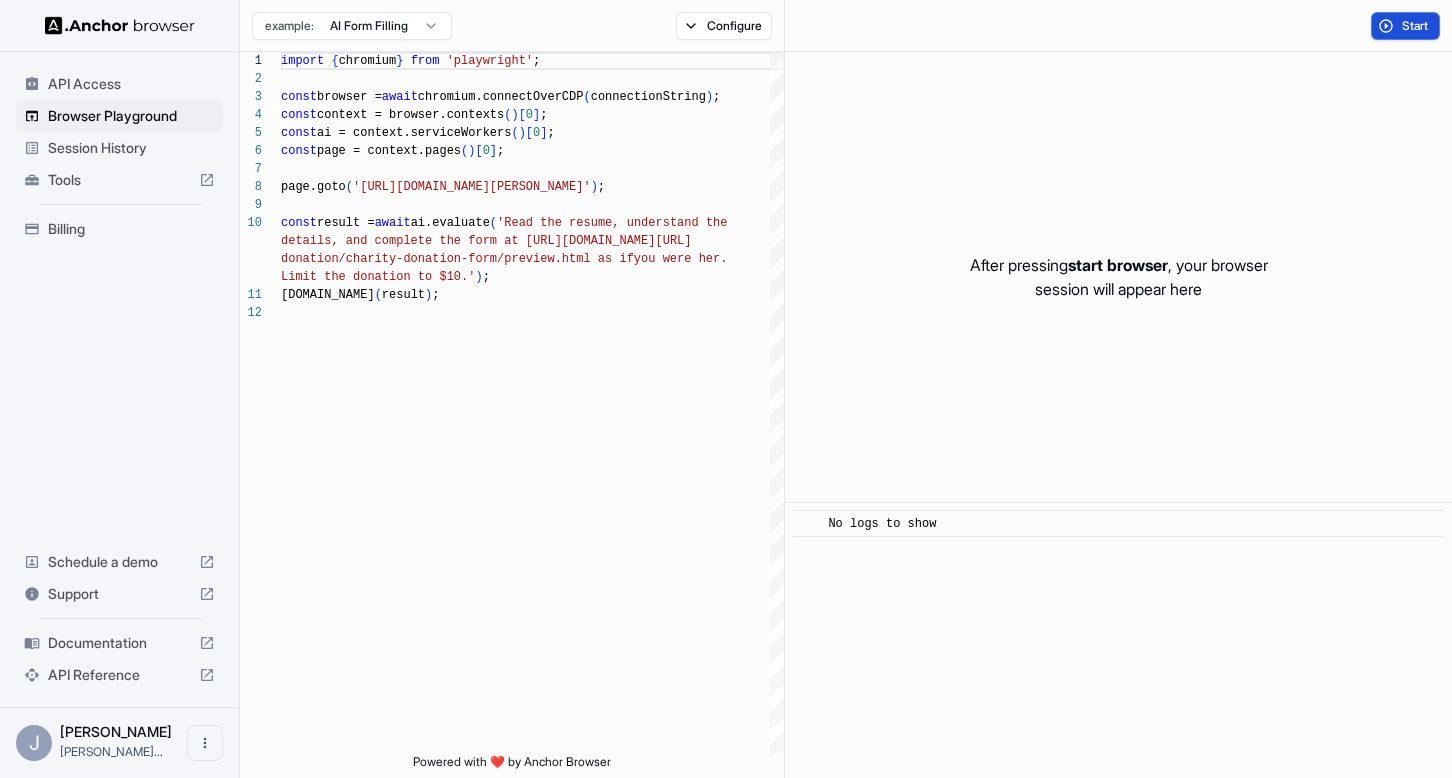 click on "Start" at bounding box center (1405, 26) 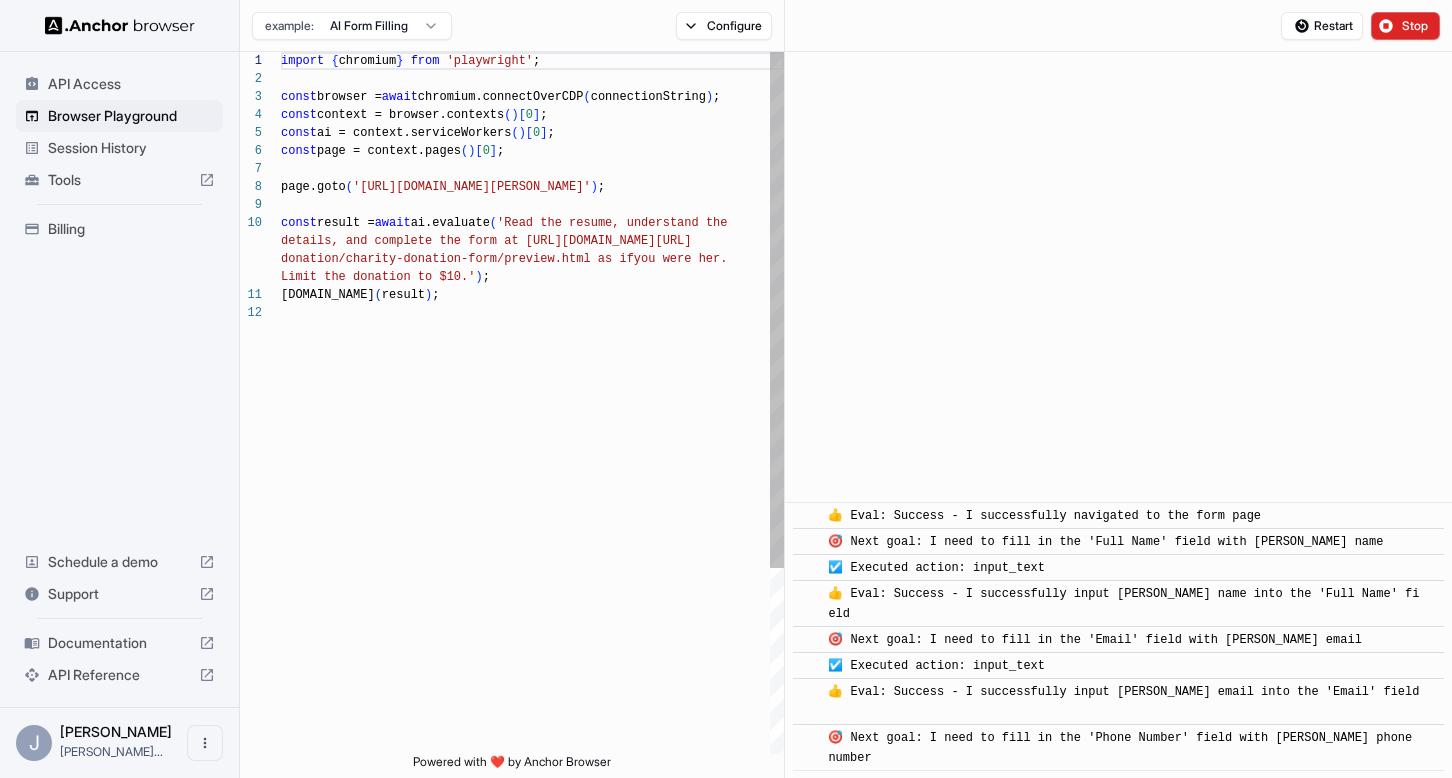 scroll, scrollTop: 374, scrollLeft: 0, axis: vertical 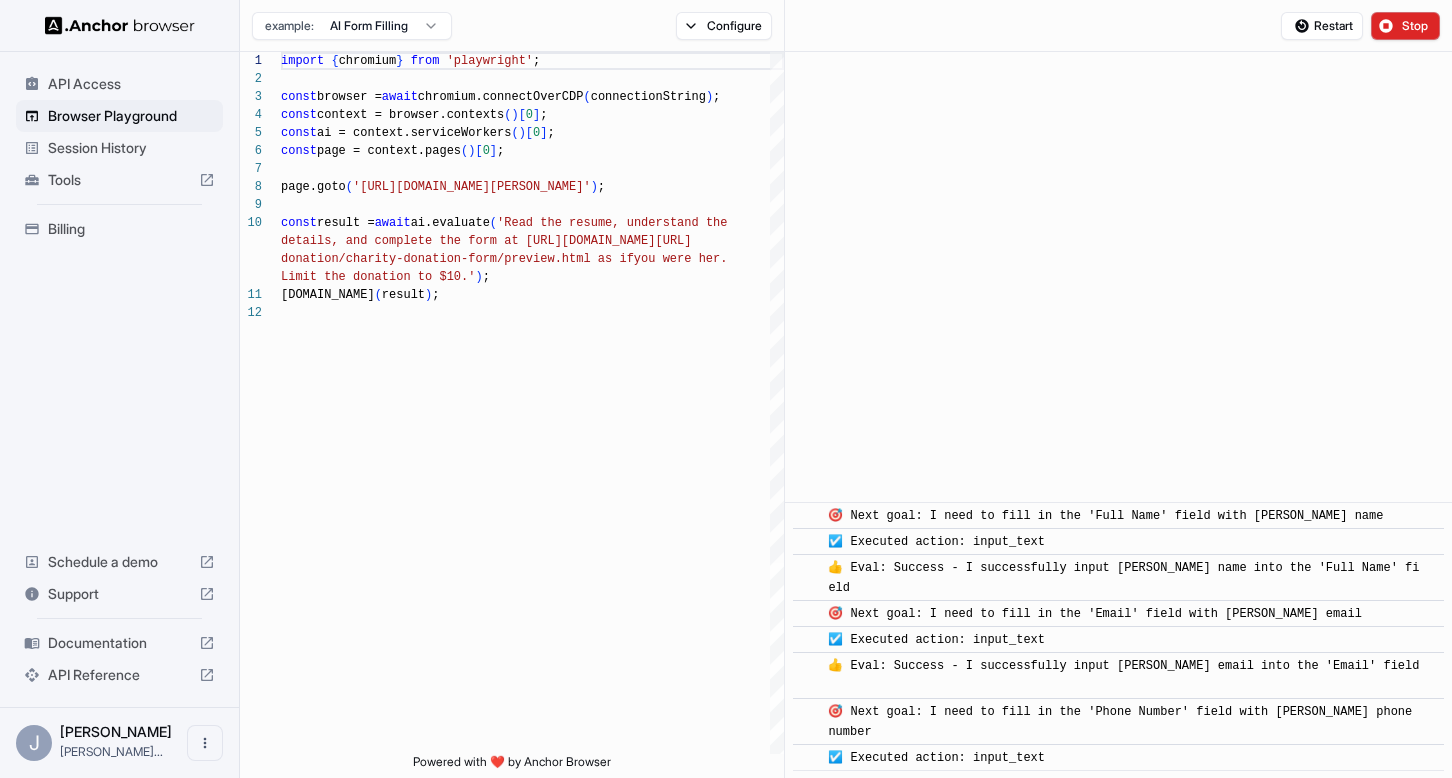 click on "API Access Browser Playground Session History Tools Billing Schedule a demo Support Documentation API Reference J Jesse Hu jesse@abundant... Browser Playground example:  AI Form Filling Configure Restart Stop 1 2 3 4 5 6 7 8 9 10 11 12 import   {  chromium  }   from   'playwright' ; const  browser =  await  chromium.connectOverCDP ( connectionString ) ; const  context = browser.contexts ( ) [ 0 ] ; const  ai = context.serviceWorkers ( ) [ 0 ] ; const  page = context.pages ( ) [ 0 ] ; page.goto ( 'https://www.wix.com/demone2/nicol-rider' ) ; const  result =  await  ai.evaluate ( 'Read the resume, understand the  details, and complete the form at https://formspre e.io/library/ donation/charity-donation-form/preview.html as if  you were her.  Limit the donation to $10.' ) ; console.info ( result ) ; Powered with ❤️ by Anchor Browser ​ 🚀 Starting task: Read the resume, understand the details, and complete the form at  ​ ​ ​ ​ ​ ​ ​ ​" at bounding box center (726, 389) 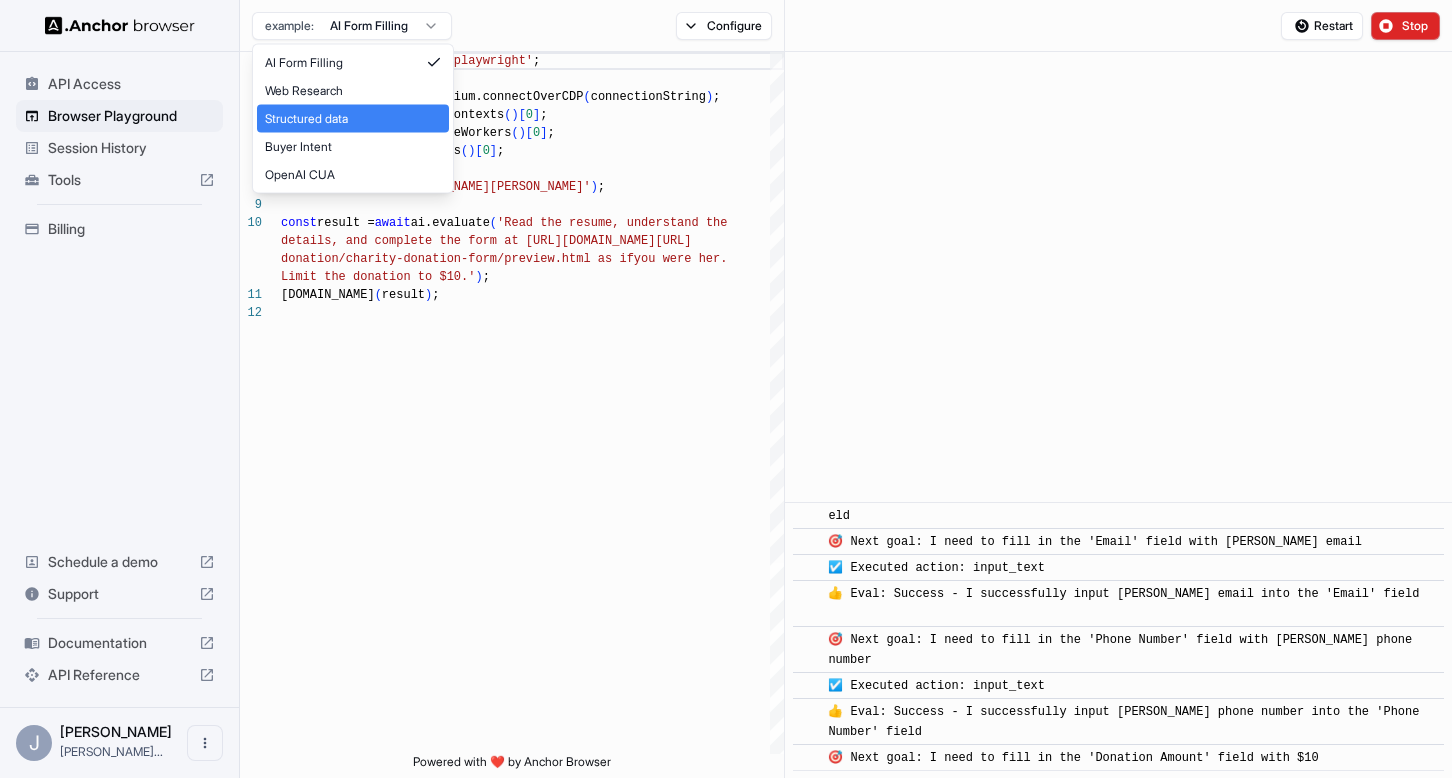 scroll, scrollTop: 472, scrollLeft: 0, axis: vertical 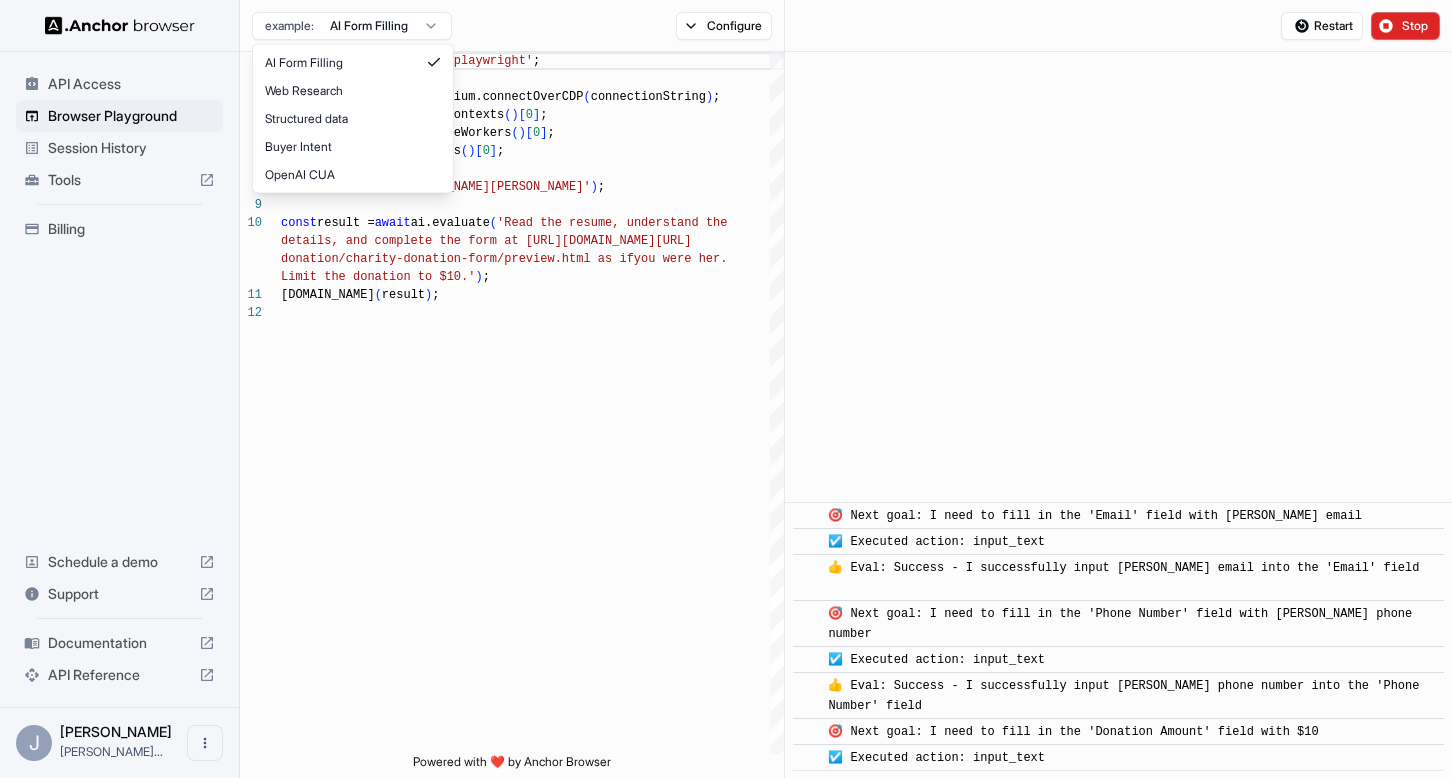 type on "**********" 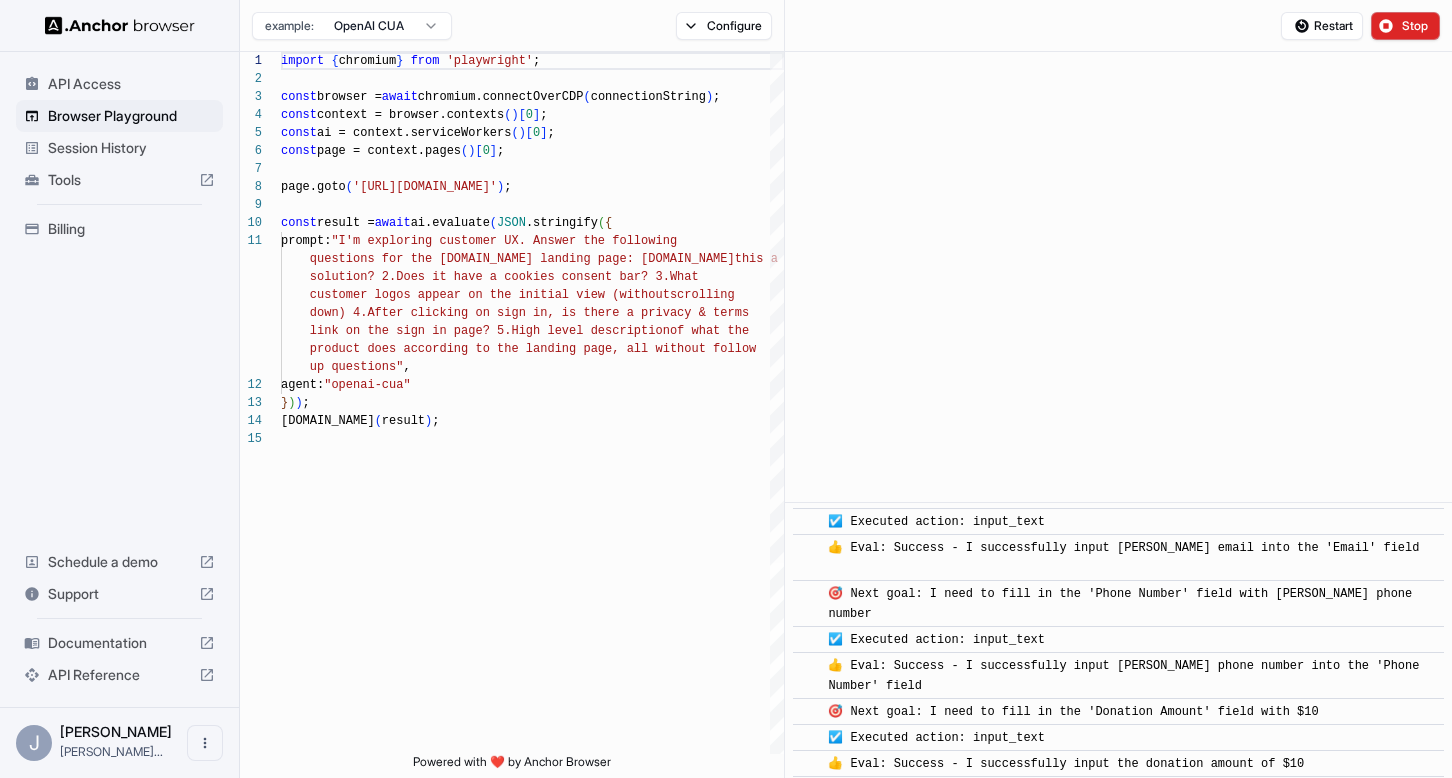 scroll, scrollTop: 524, scrollLeft: 0, axis: vertical 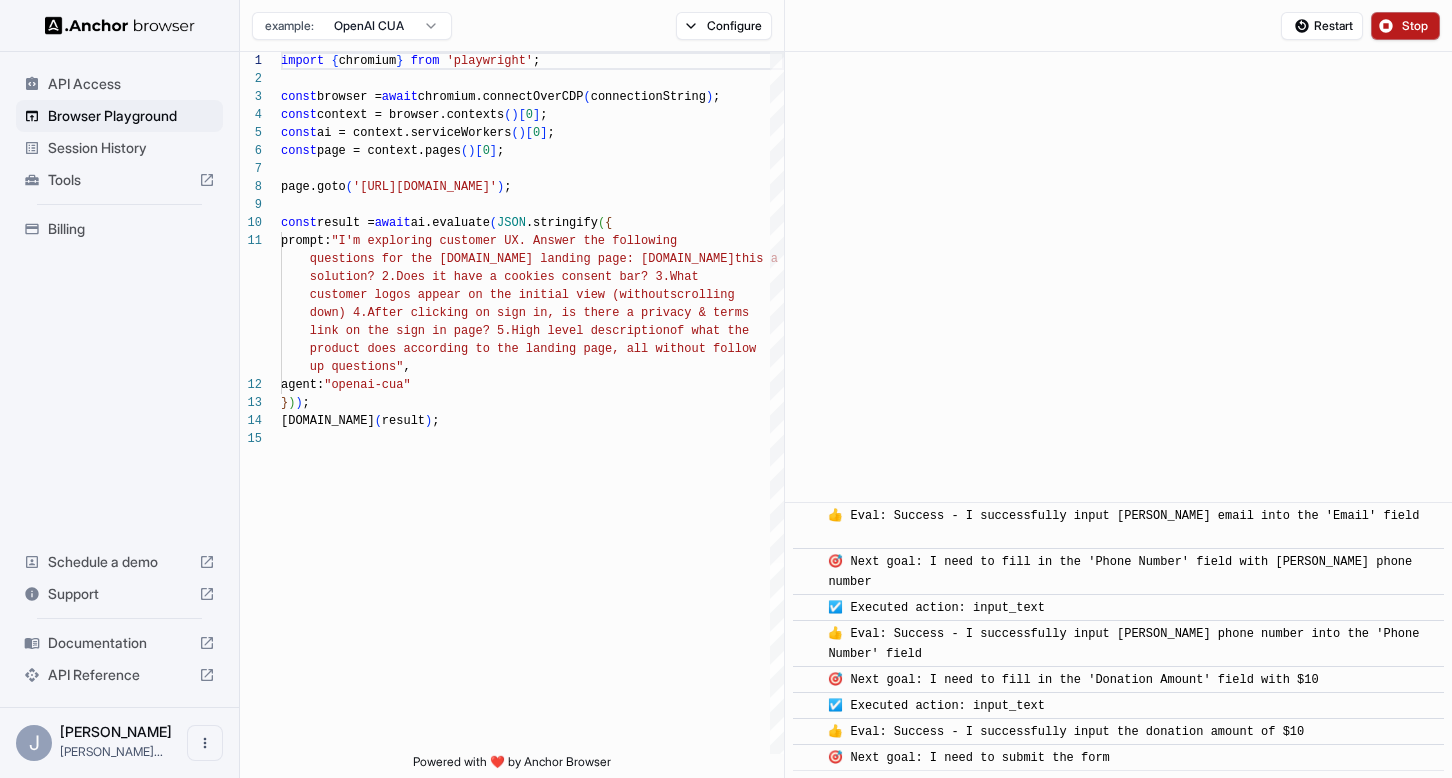 click on "Stop" at bounding box center [1416, 26] 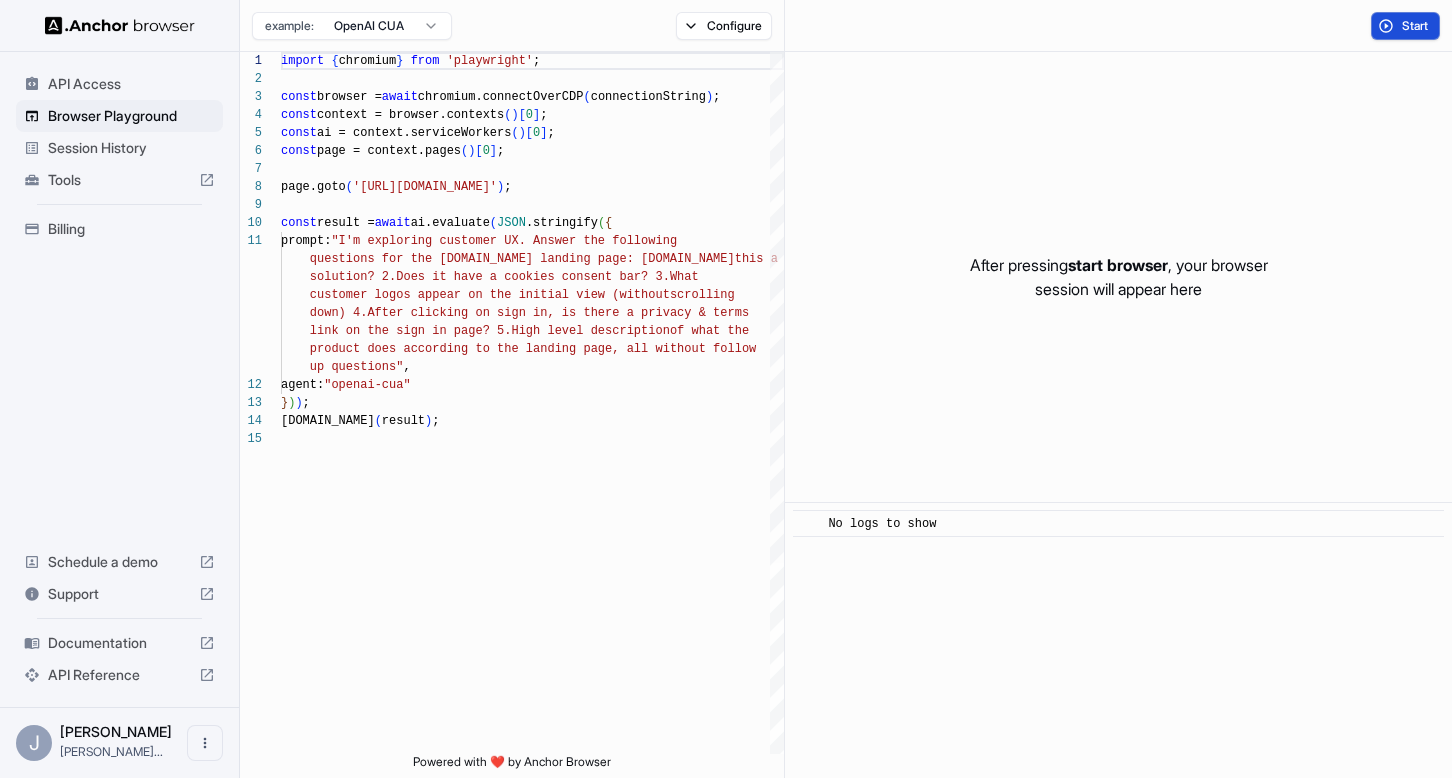 click on "Start" at bounding box center [1405, 26] 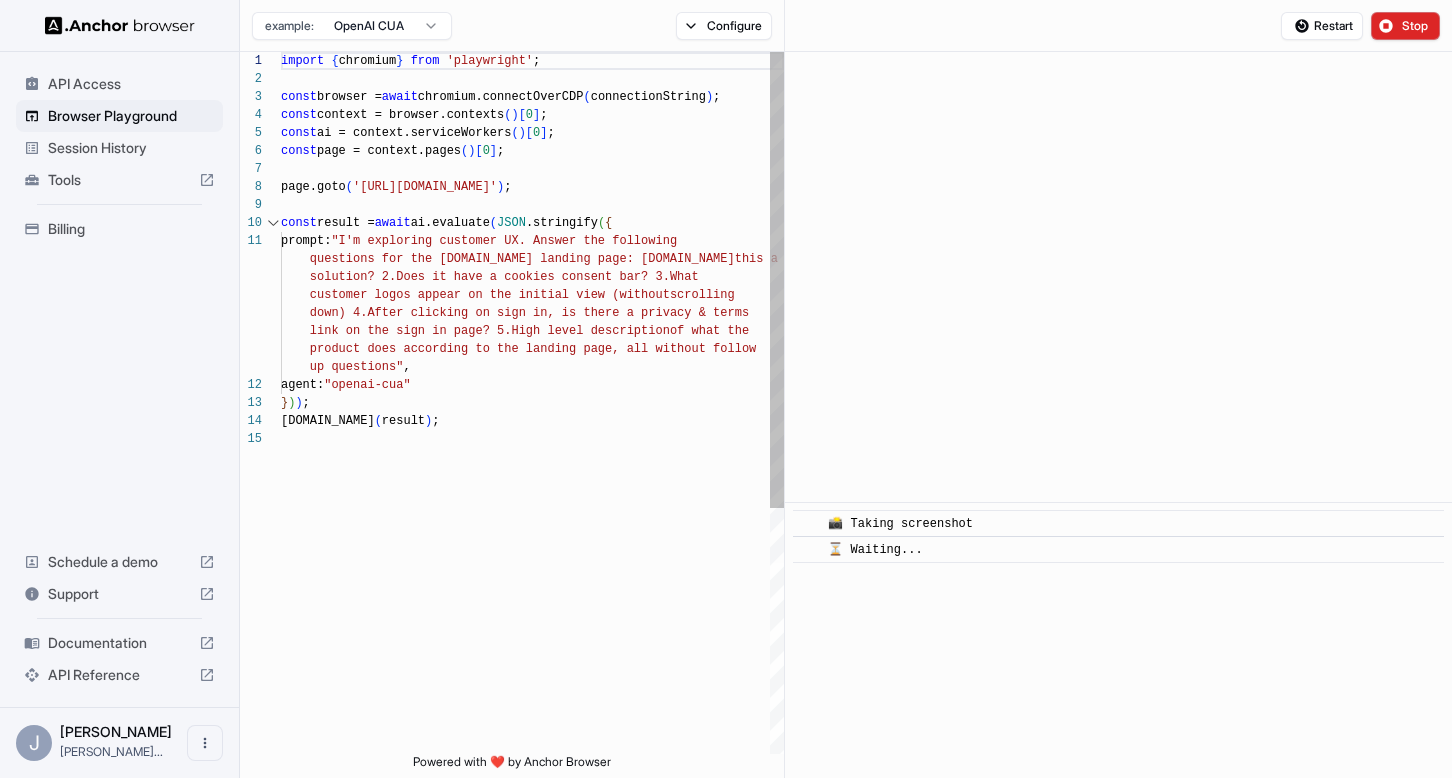 click on "3 4 5 6 7 8 9 10 11 12 13 14 15 2 1" at bounding box center (260, 592) 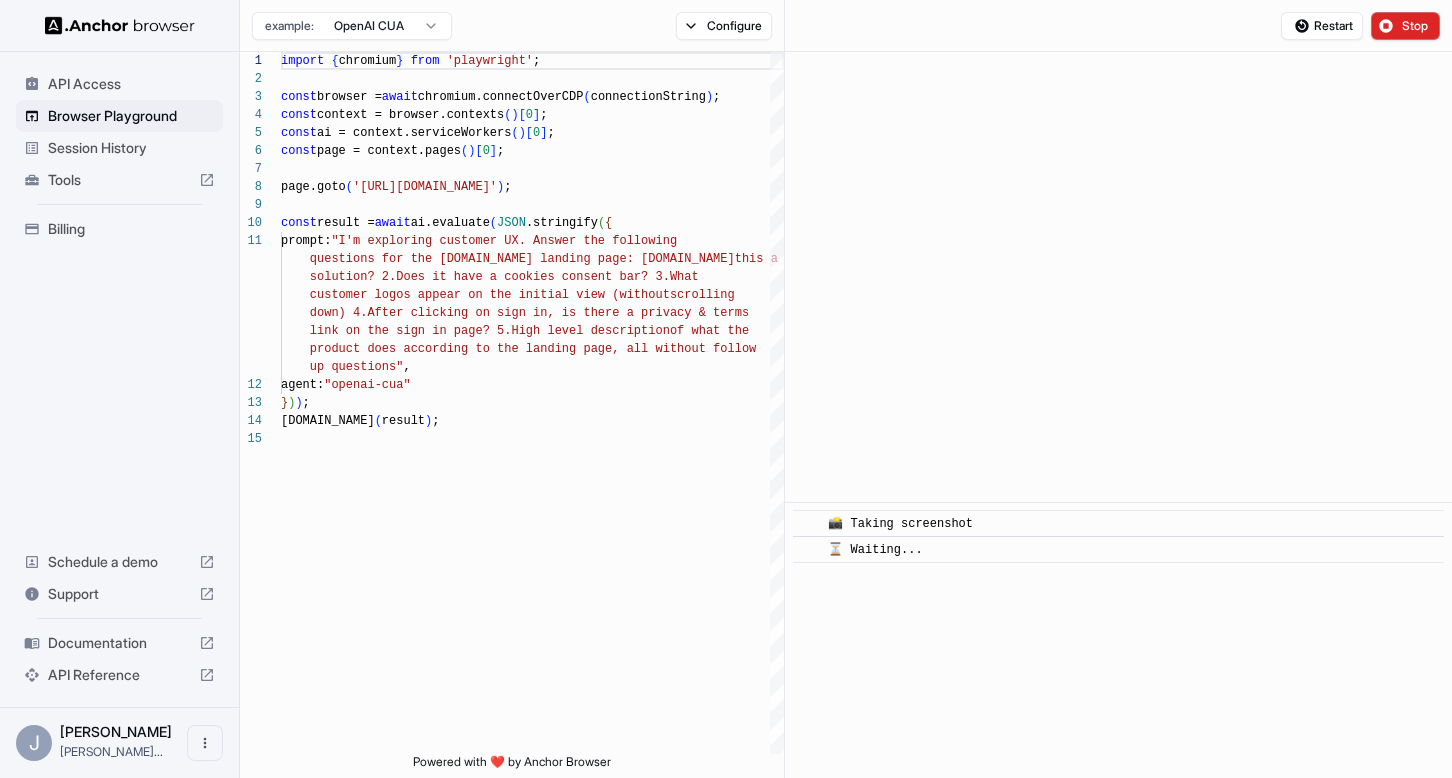 click on "Billing" at bounding box center [131, 229] 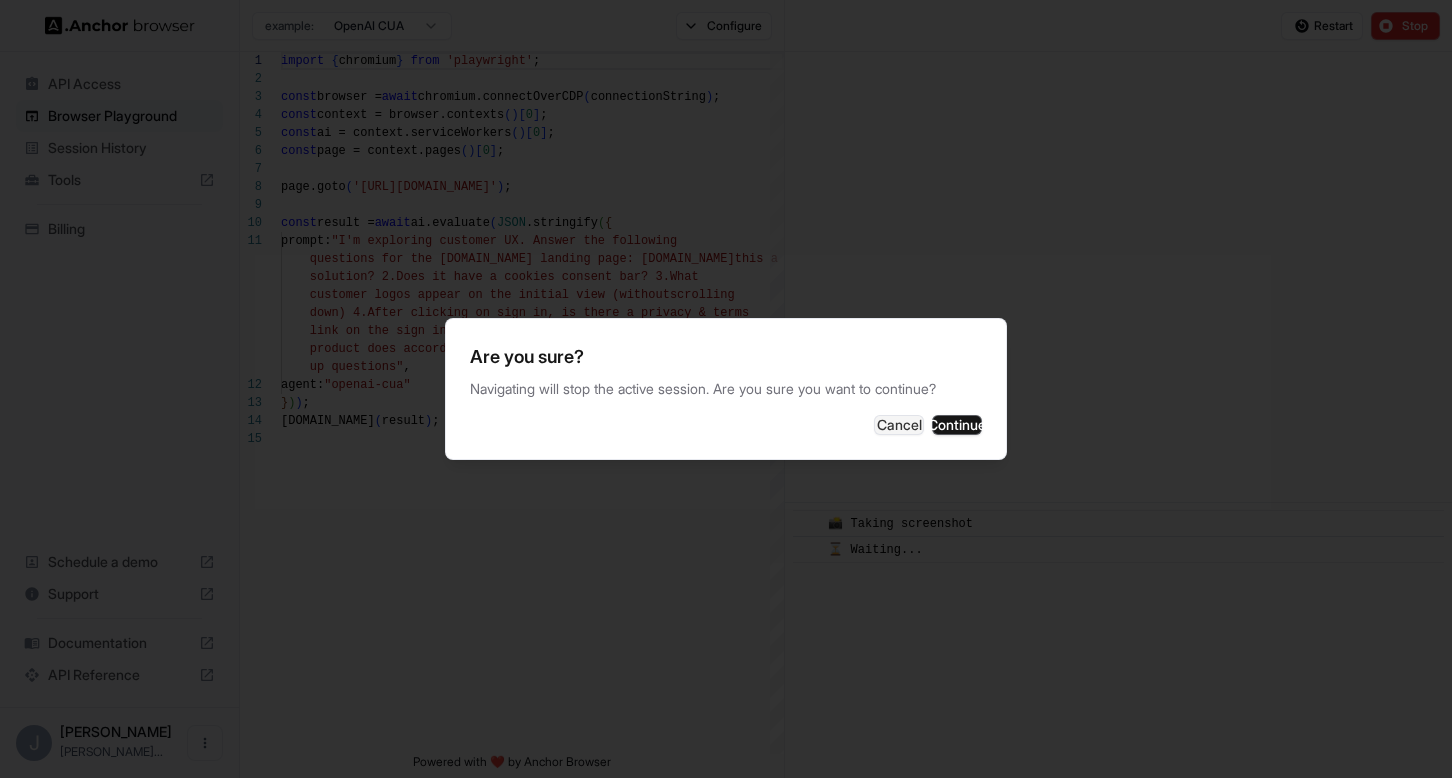 click at bounding box center [726, 389] 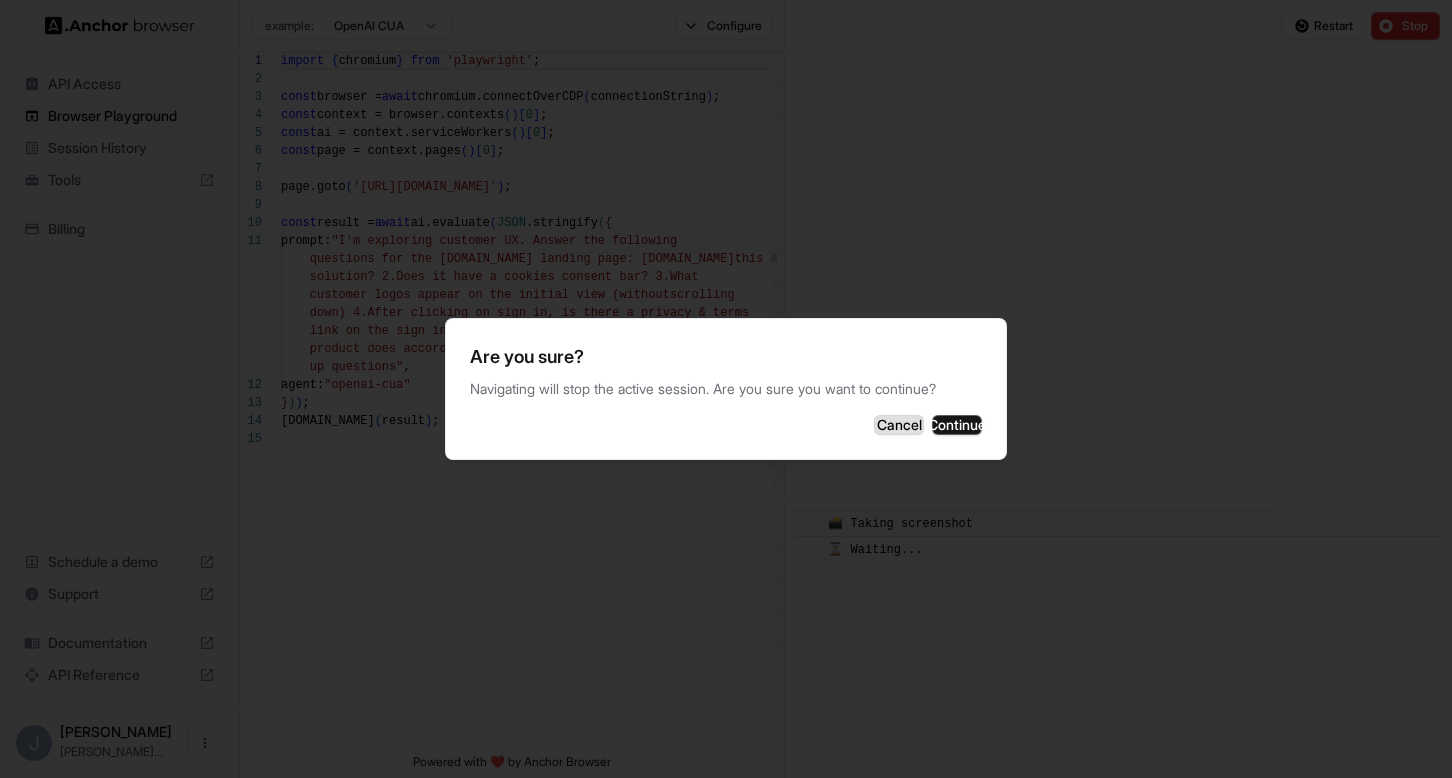 click on "Cancel" at bounding box center (899, 425) 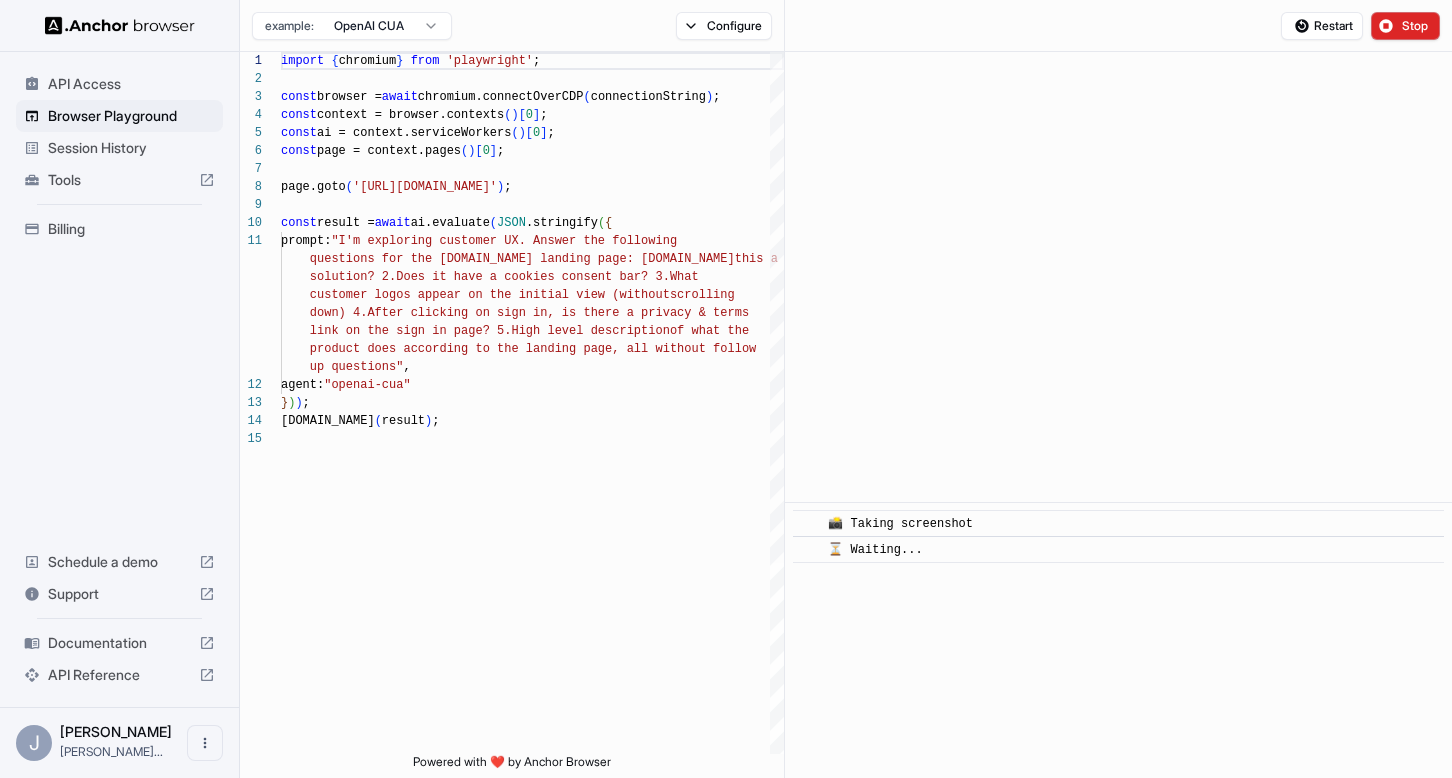 click on "Session History" at bounding box center (131, 148) 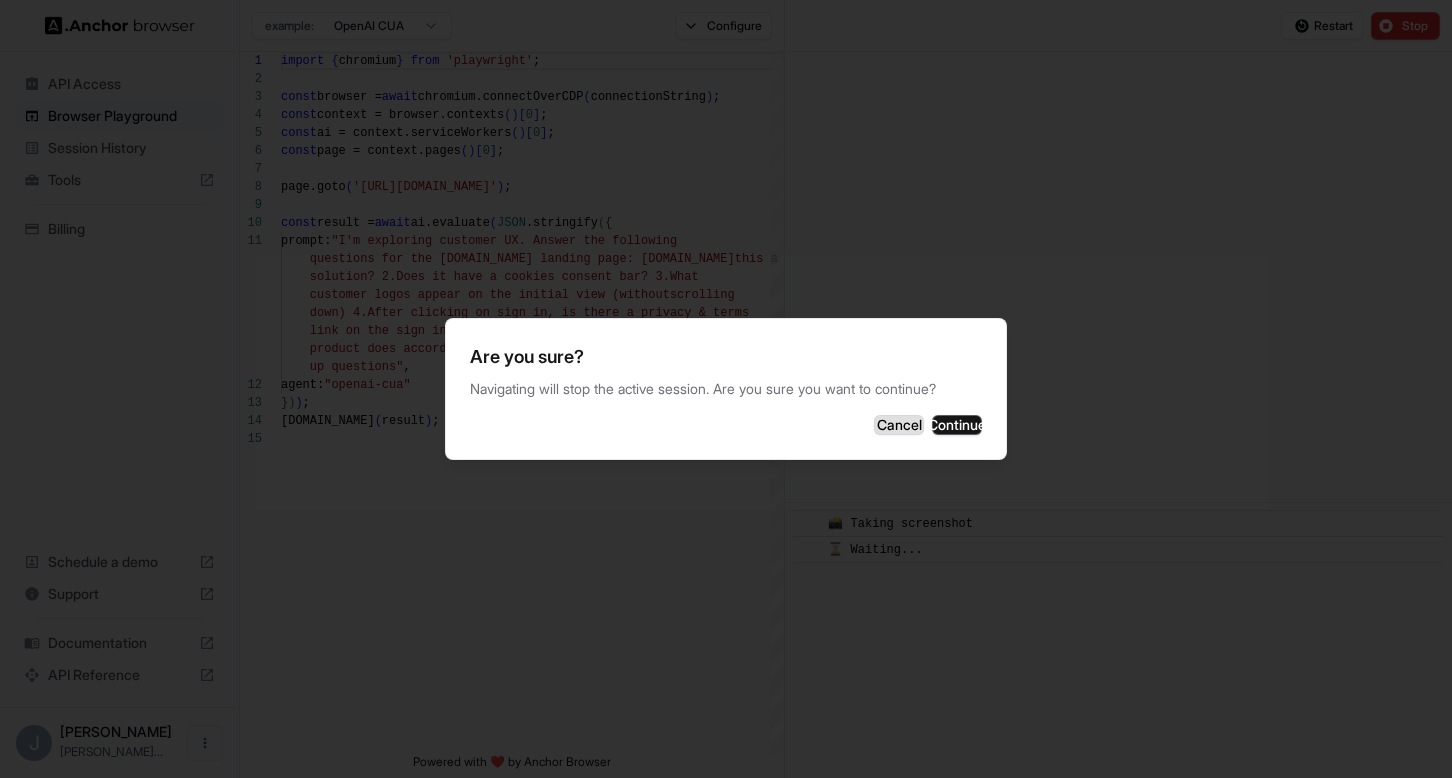 click on "Cancel" at bounding box center (899, 425) 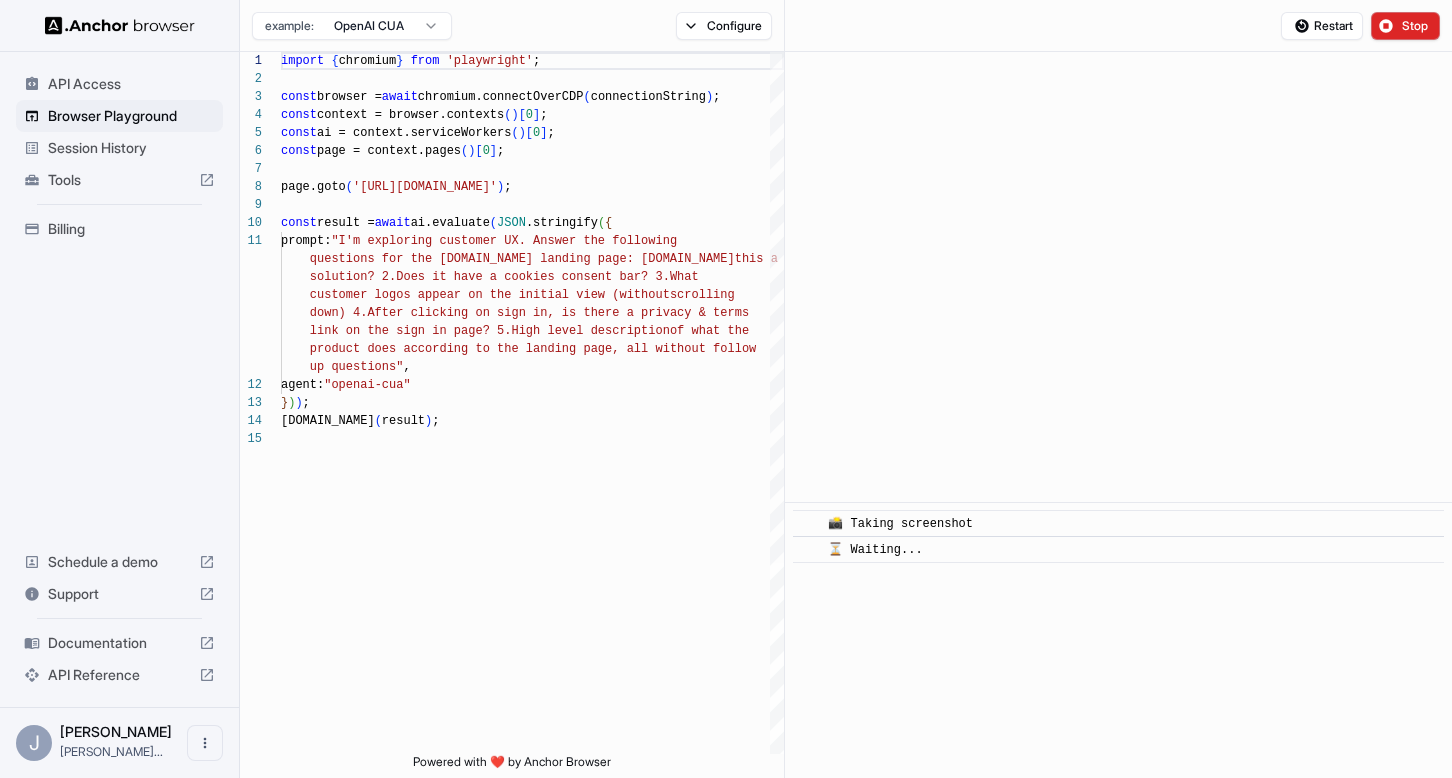 click on "API Access" at bounding box center [131, 84] 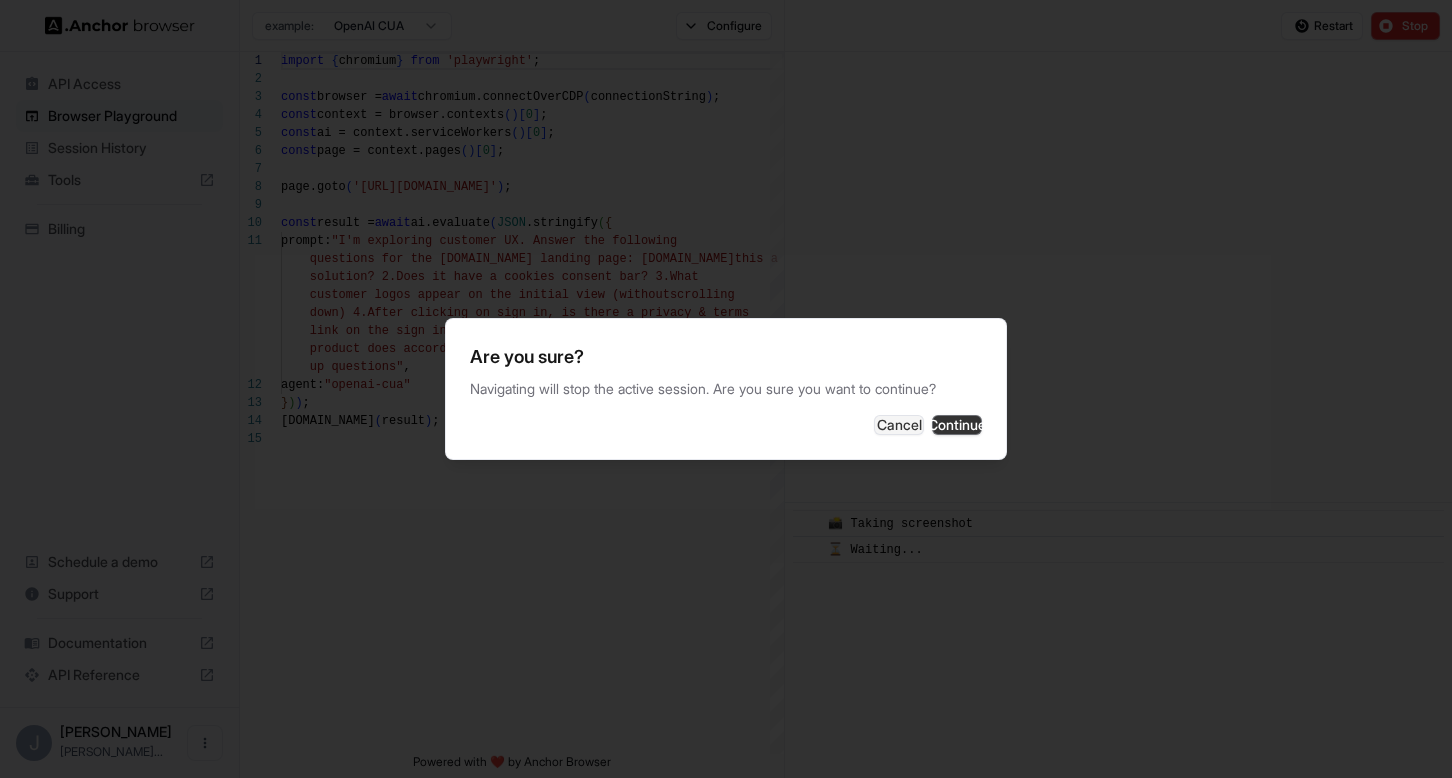click on "Continue" at bounding box center (957, 425) 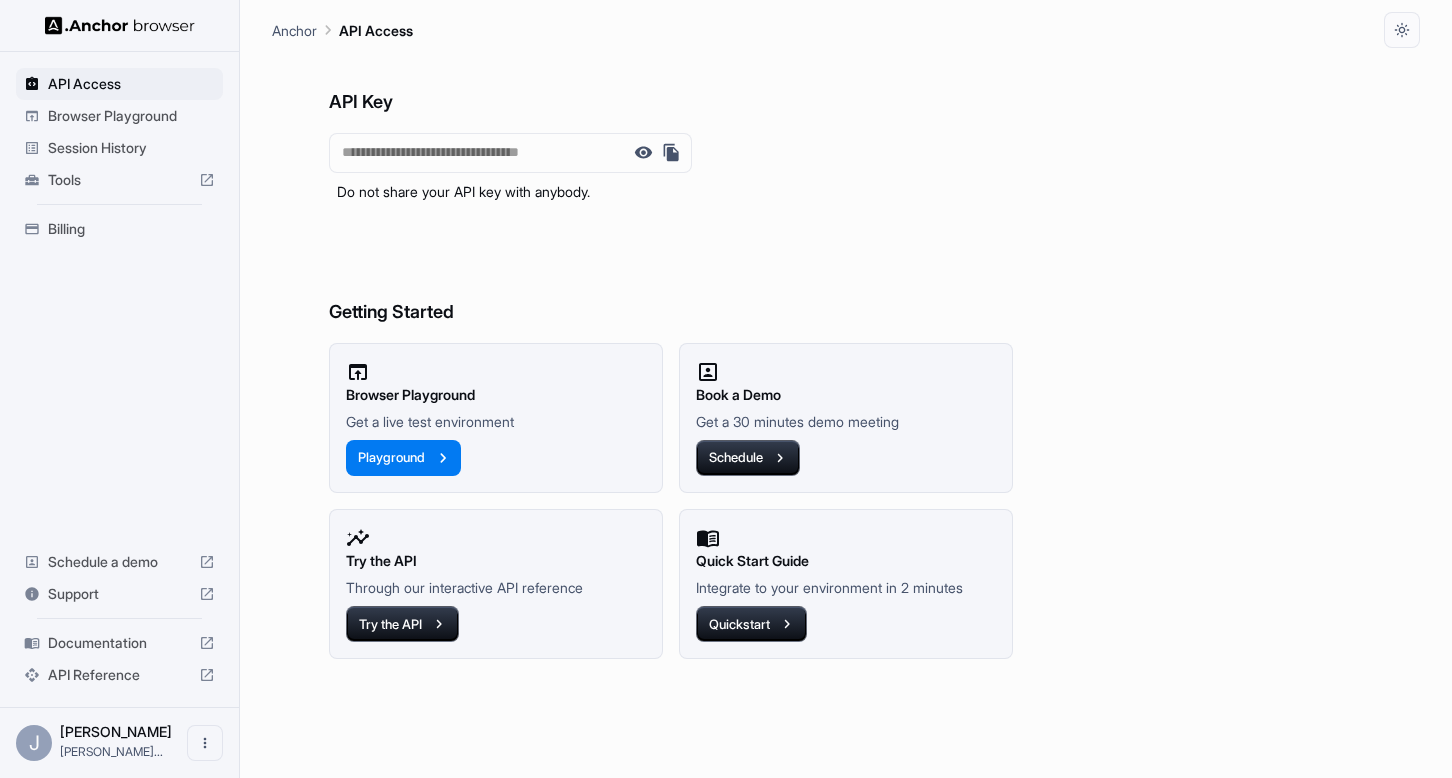 click on "**********" at bounding box center [845, 413] 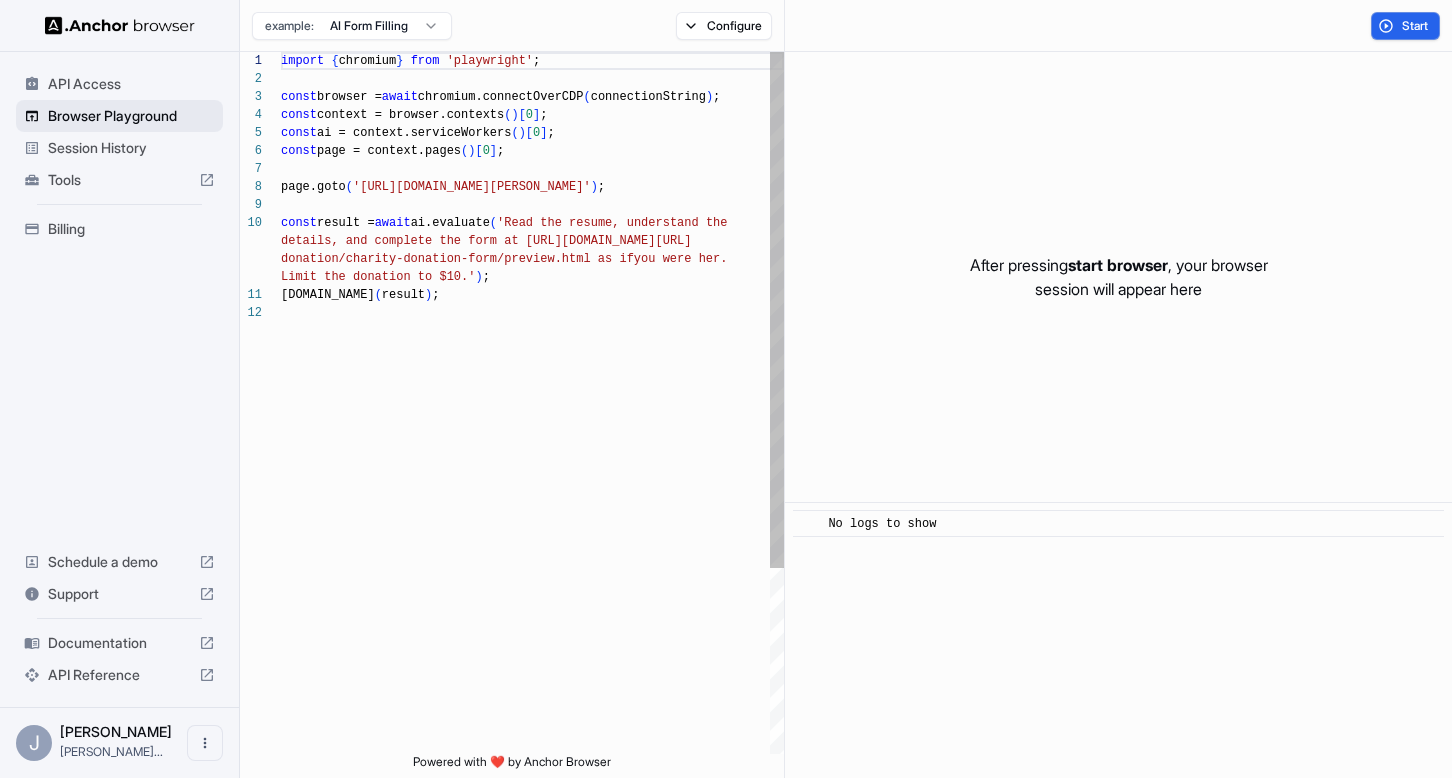 scroll, scrollTop: 162, scrollLeft: 0, axis: vertical 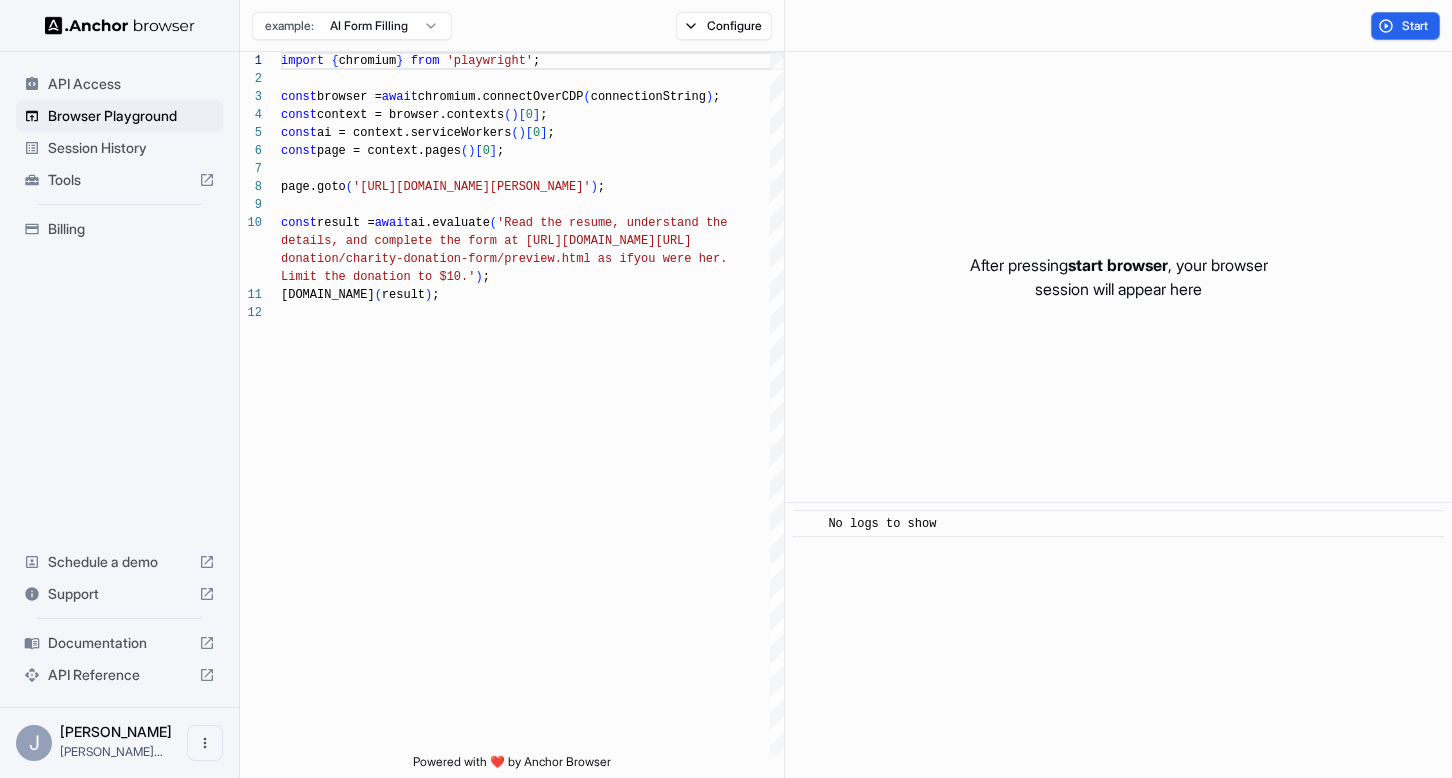 click on "Session History" at bounding box center (131, 148) 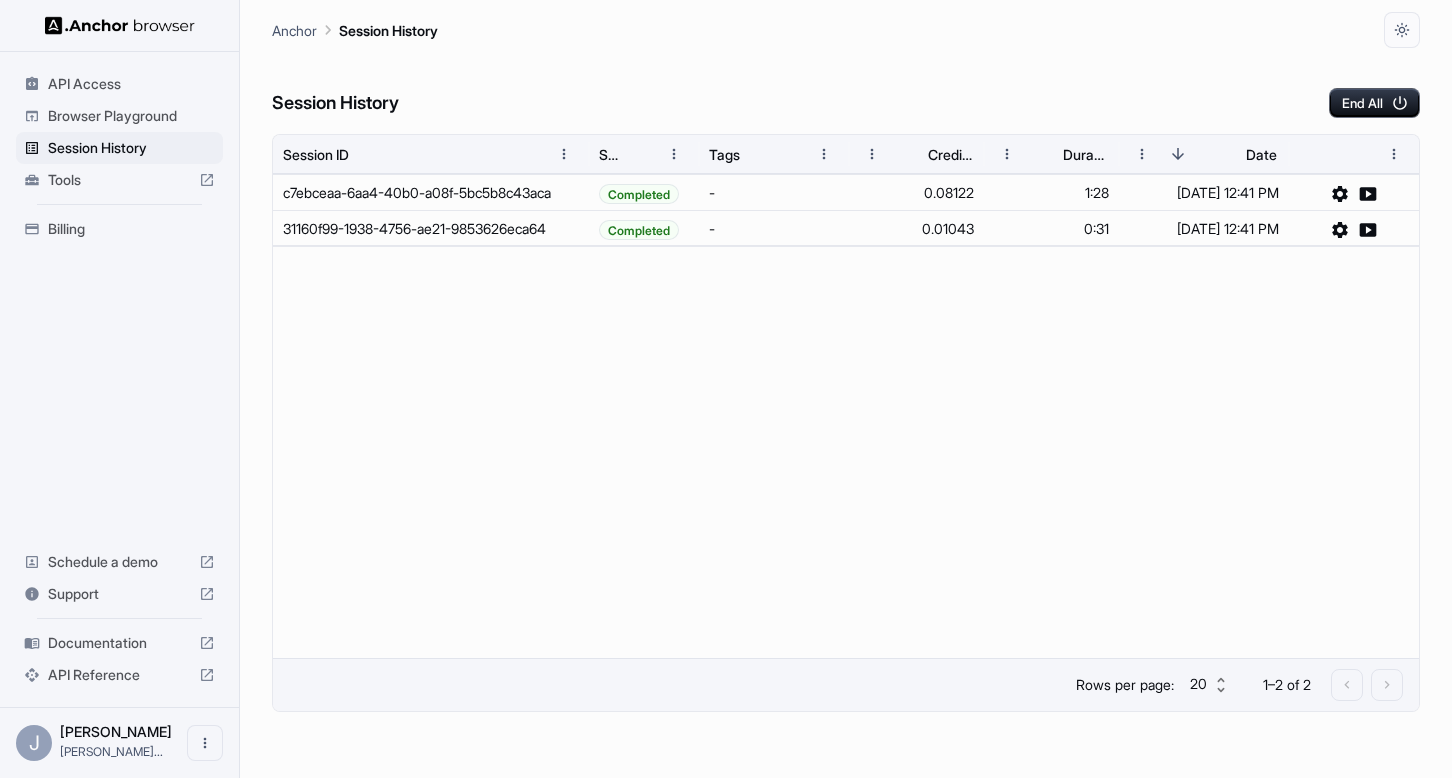 click on "Browser Playground" at bounding box center [131, 116] 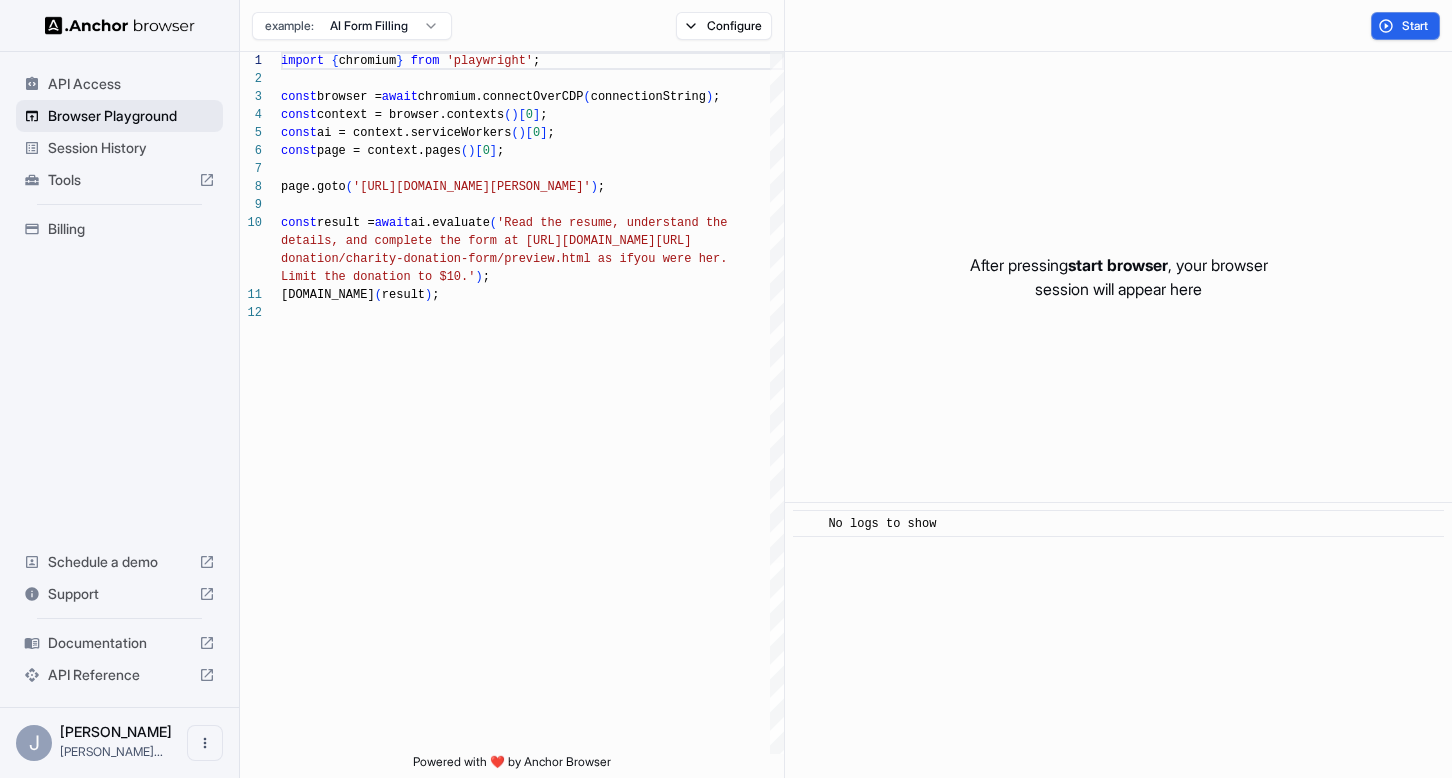 scroll, scrollTop: 162, scrollLeft: 0, axis: vertical 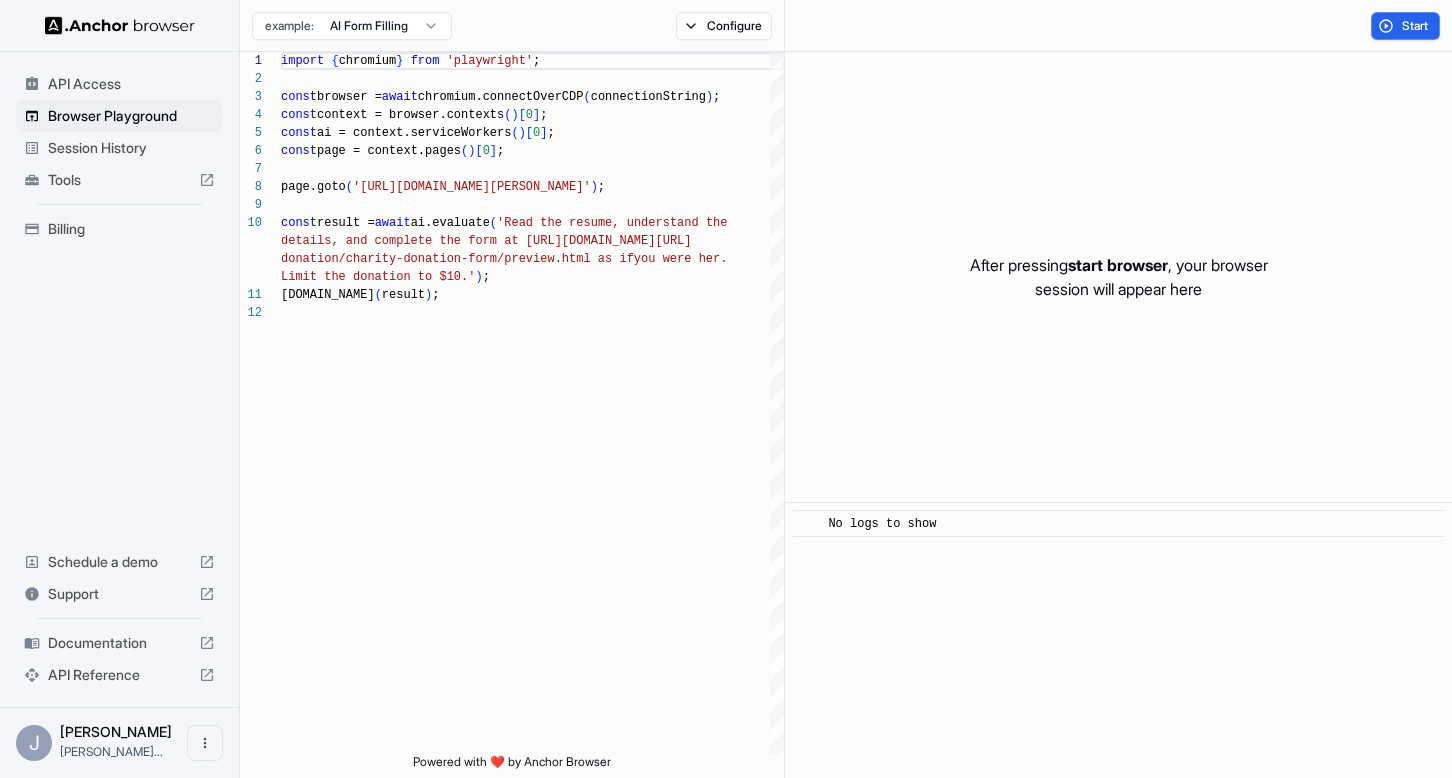 click on "API Access" at bounding box center [131, 84] 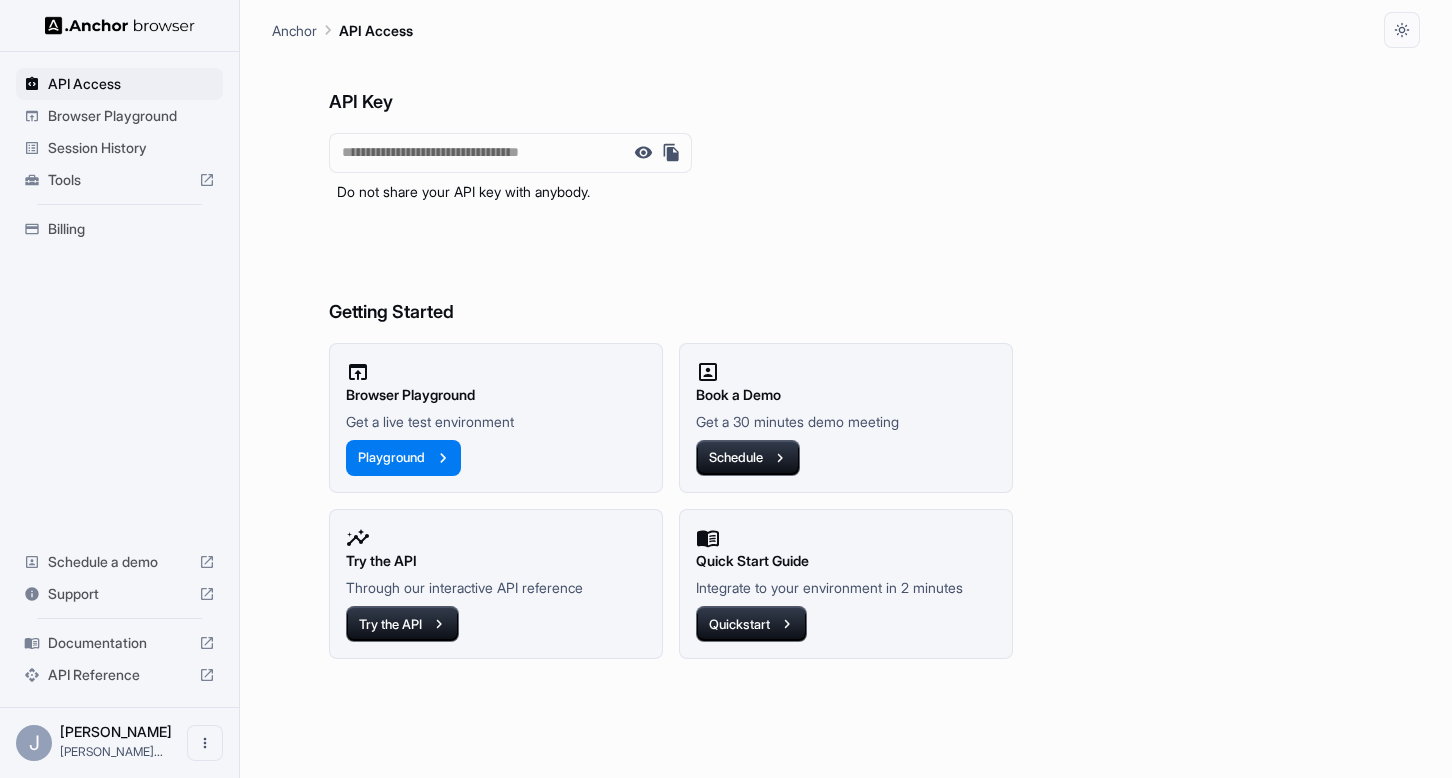 click on "Browser Playground" at bounding box center [119, 116] 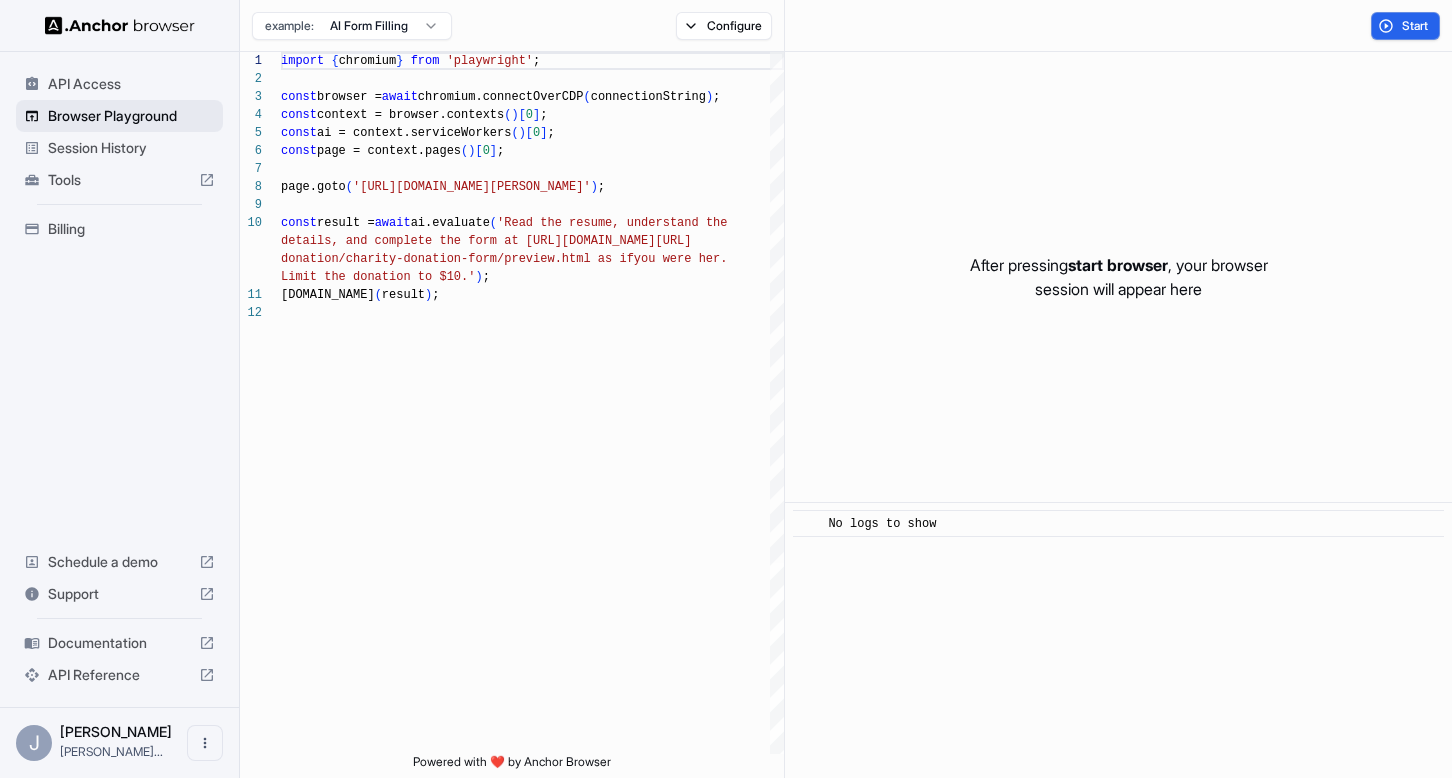 scroll, scrollTop: 162, scrollLeft: 0, axis: vertical 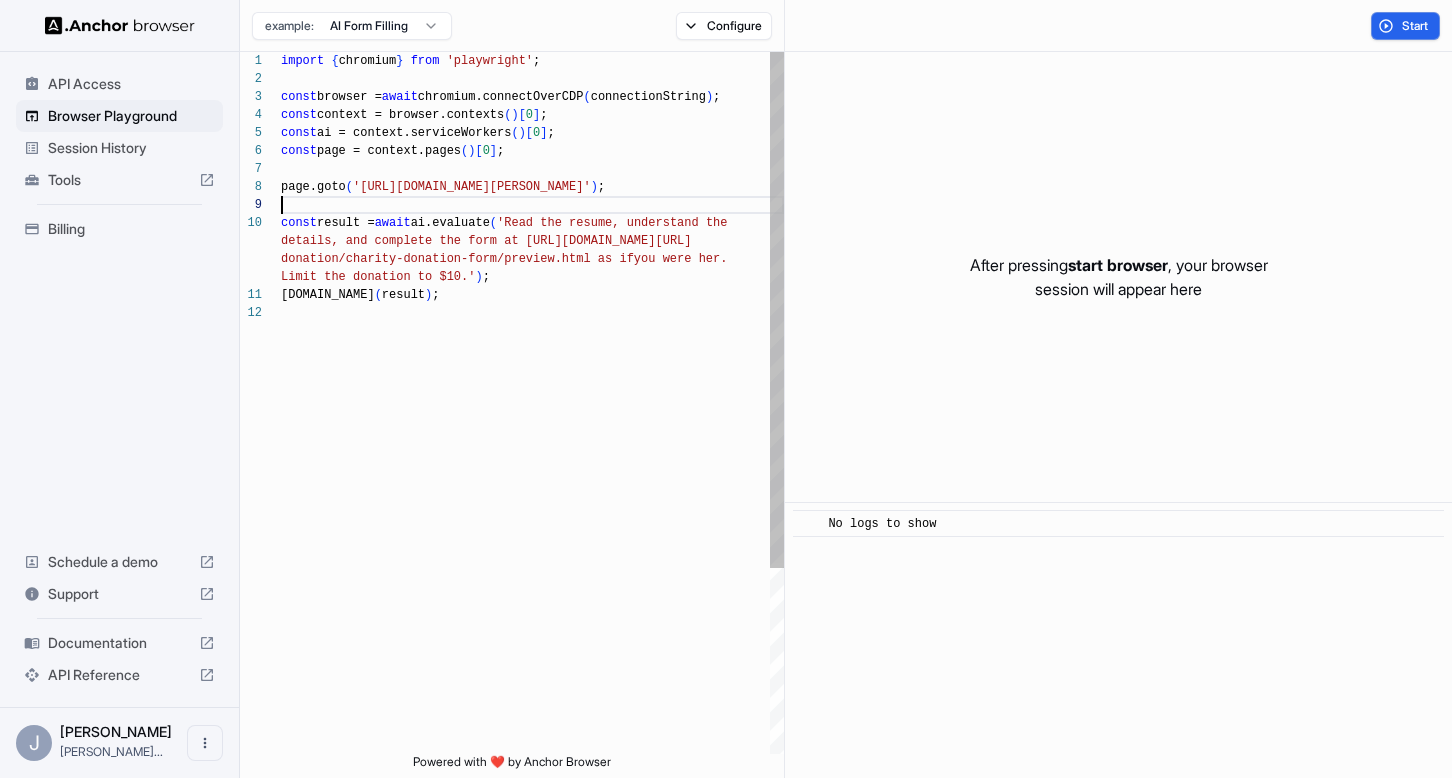 click on "import   {  chromium  }   from   'playwright' ; const  browser =  await  chromium.connectOverCDP ( connectionString ) ; const  context = browser.contexts ( ) [ 0 ] ; const  ai = context.serviceWorkers ( ) [ 0 ] ; const  page = context.pages ( ) [ 0 ] ; page.goto ( 'https://www.wix.com/demone2/nicol-rider' ) ; const  result =  await  ai.evaluate ( 'Read the resume, understand the  details, and complete the form at https://formspre e.io/library/ donation/charity-donation-form/preview.html as if  you were her.  Limit the donation to $10.' ) ; console.info ( result ) ;" at bounding box center [532, 529] 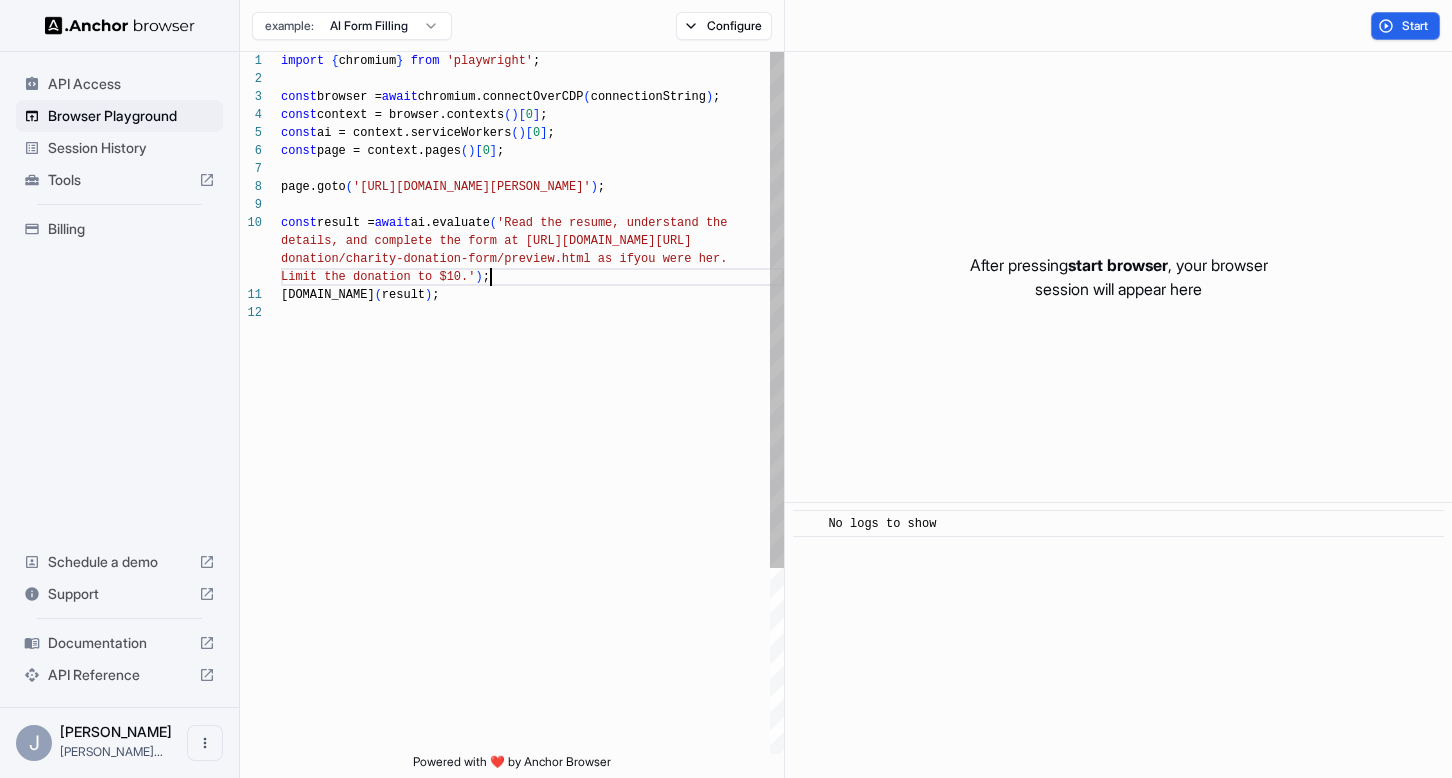 click on "import   {  chromium  }   from   'playwright' ; const  browser =  await  chromium.connectOverCDP ( connectionString ) ; const  context = browser.contexts ( ) [ 0 ] ; const  ai = context.serviceWorkers ( ) [ 0 ] ; const  page = context.pages ( ) [ 0 ] ; page.goto ( 'https://www.wix.com/demone2/nicol-rider' ) ; const  result =  await  ai.evaluate ( 'Read the resume, understand the  details, and complete the form at https://formspre e.io/library/ donation/charity-donation-form/preview.html as if  you were her.  Limit the donation to $10.' ) ; console.info ( result ) ;" at bounding box center [532, 529] 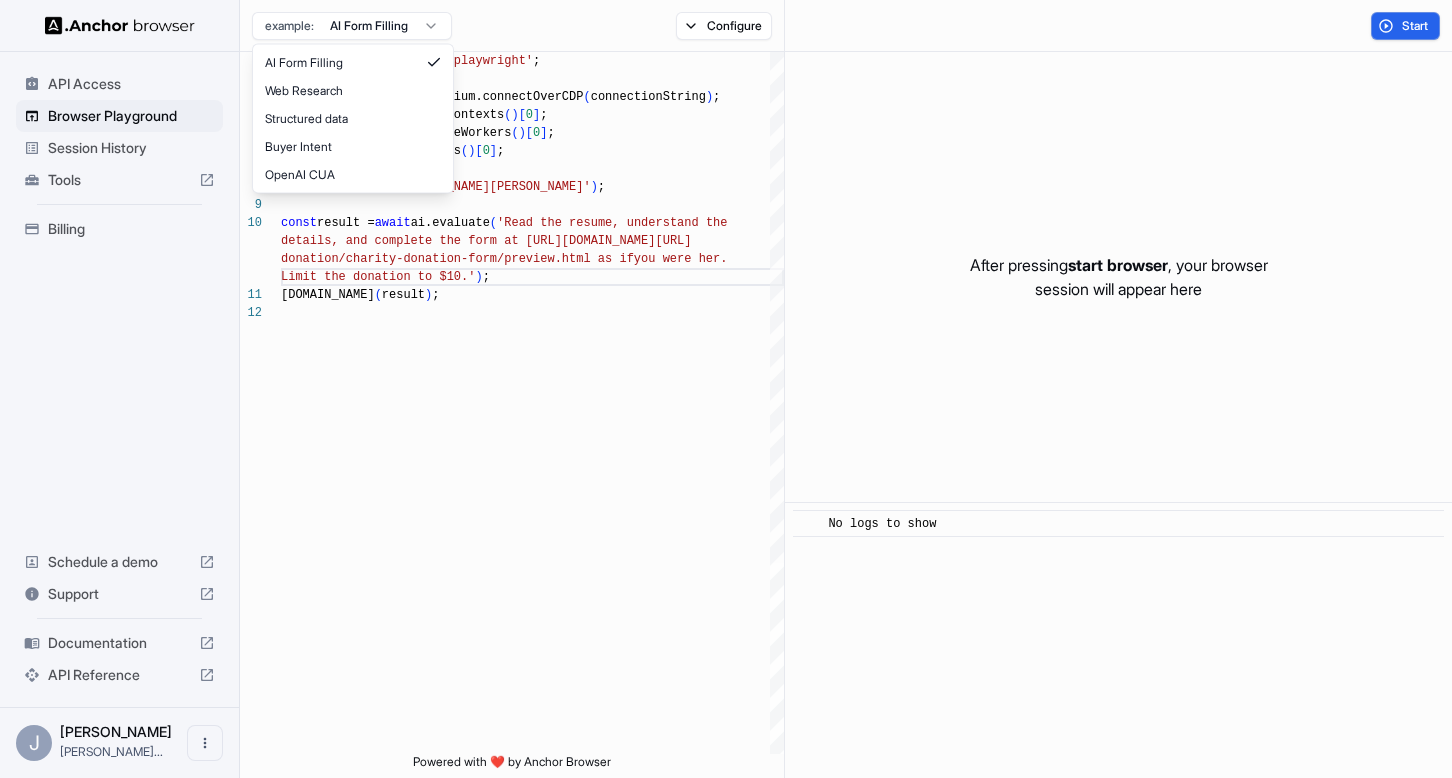 click on "API Access Browser Playground Session History Tools Billing Schedule a demo Support Documentation API Reference J Jesse Hu jesse@abundant... Browser Playground example:  AI Form Filling Configure Start 1 2 3 4 5 6 7 8 9 10 11 12 import   {  chromium  }   from   'playwright' ; const  browser =  await  chromium.connectOverCDP ( connectionString ) ; const  context = browser.contexts ( ) [ 0 ] ; const  ai = context.serviceWorkers ( ) [ 0 ] ; const  page = context.pages ( ) [ 0 ] ; page.goto ( 'https://www.wix.com/demone2/nicol-rider' ) ; const  result =  await  ai.evaluate ( 'Read the resume, understand the  details, and complete the form at https://formspre e.io/library/ donation/charity-donation-form/preview.html as if  you were her.  Limit the donation to $10.' ) ; console.info ( result ) ; Powered with ❤️ by Anchor Browser After pressing  start browser , your browser session will appear here ​ No logs to show
AI Form Filling Web Research" at bounding box center [726, 389] 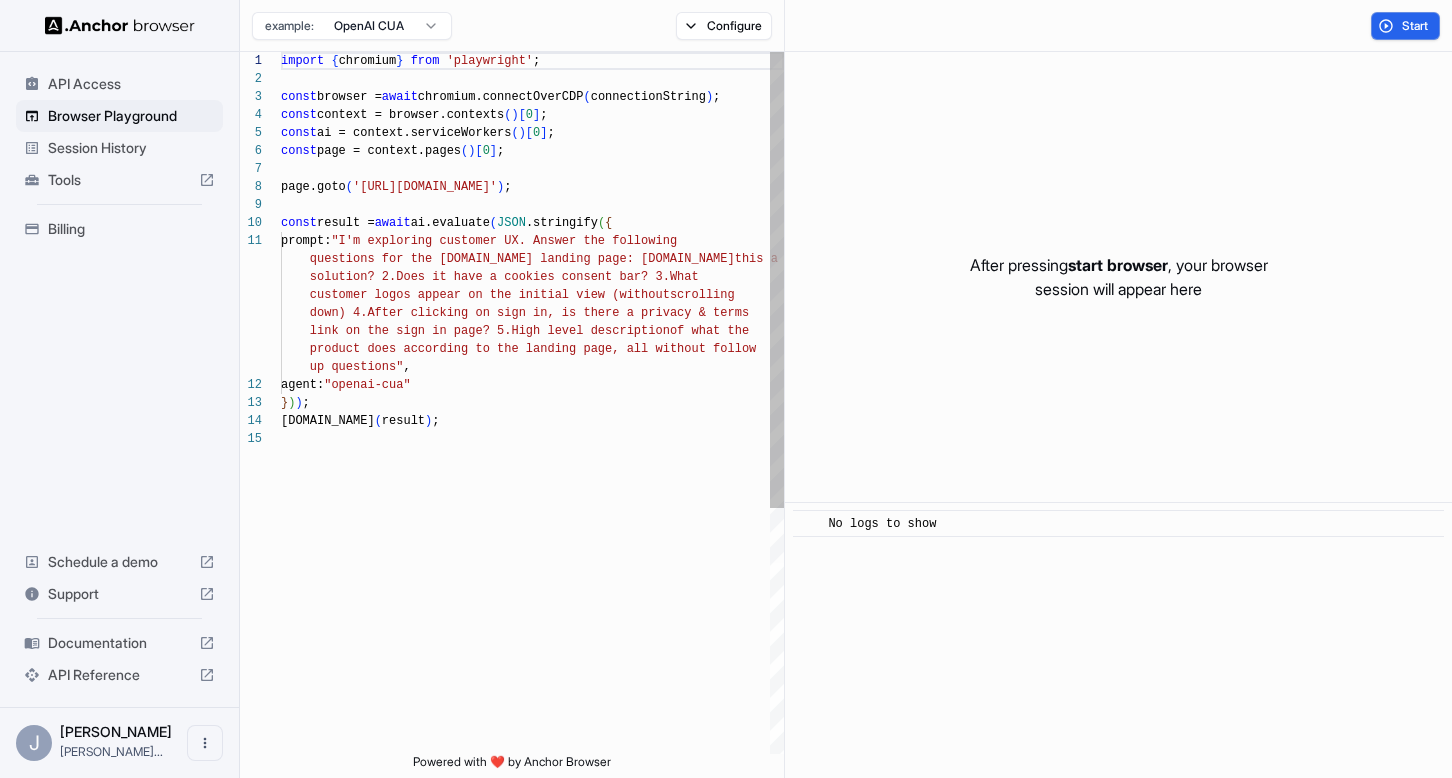 scroll, scrollTop: 0, scrollLeft: 0, axis: both 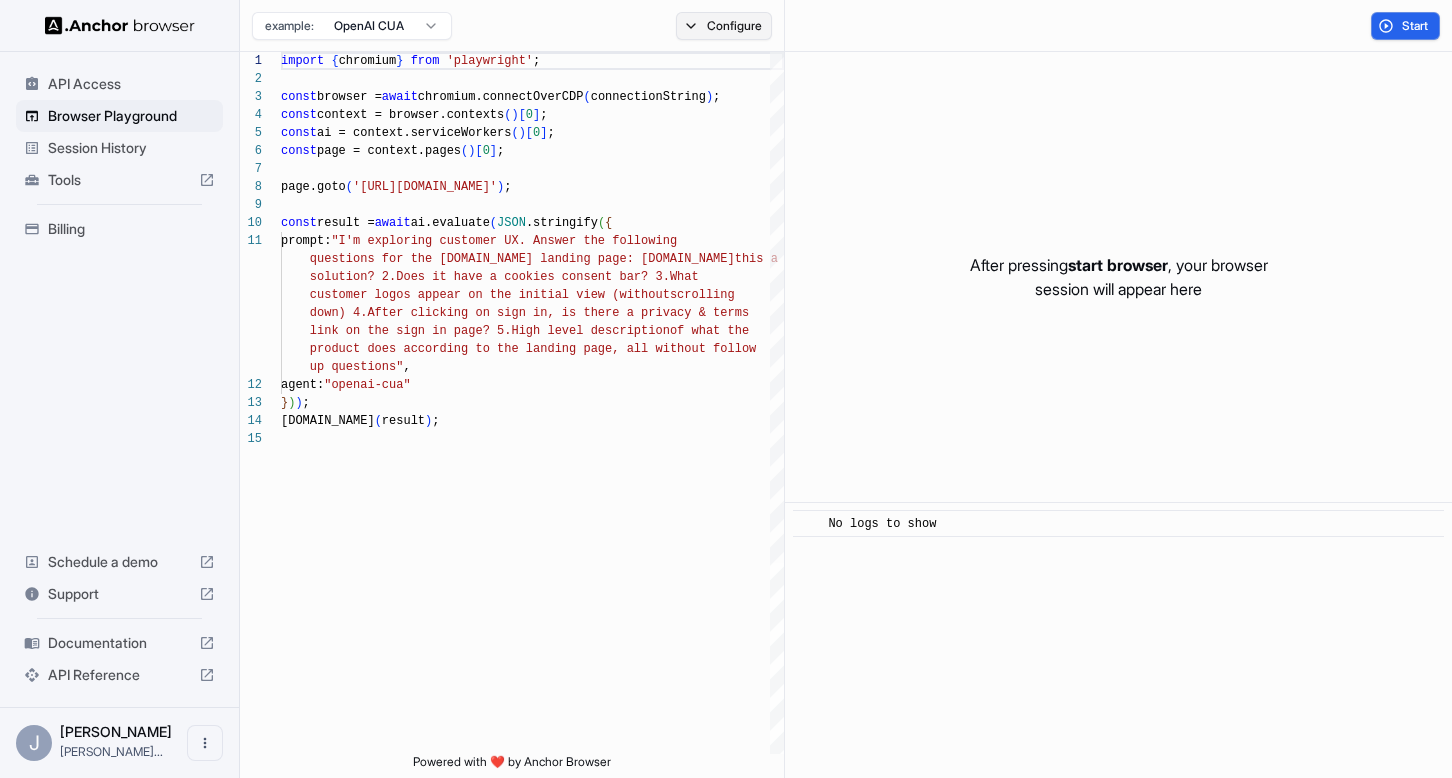 click on "Configure" at bounding box center [724, 26] 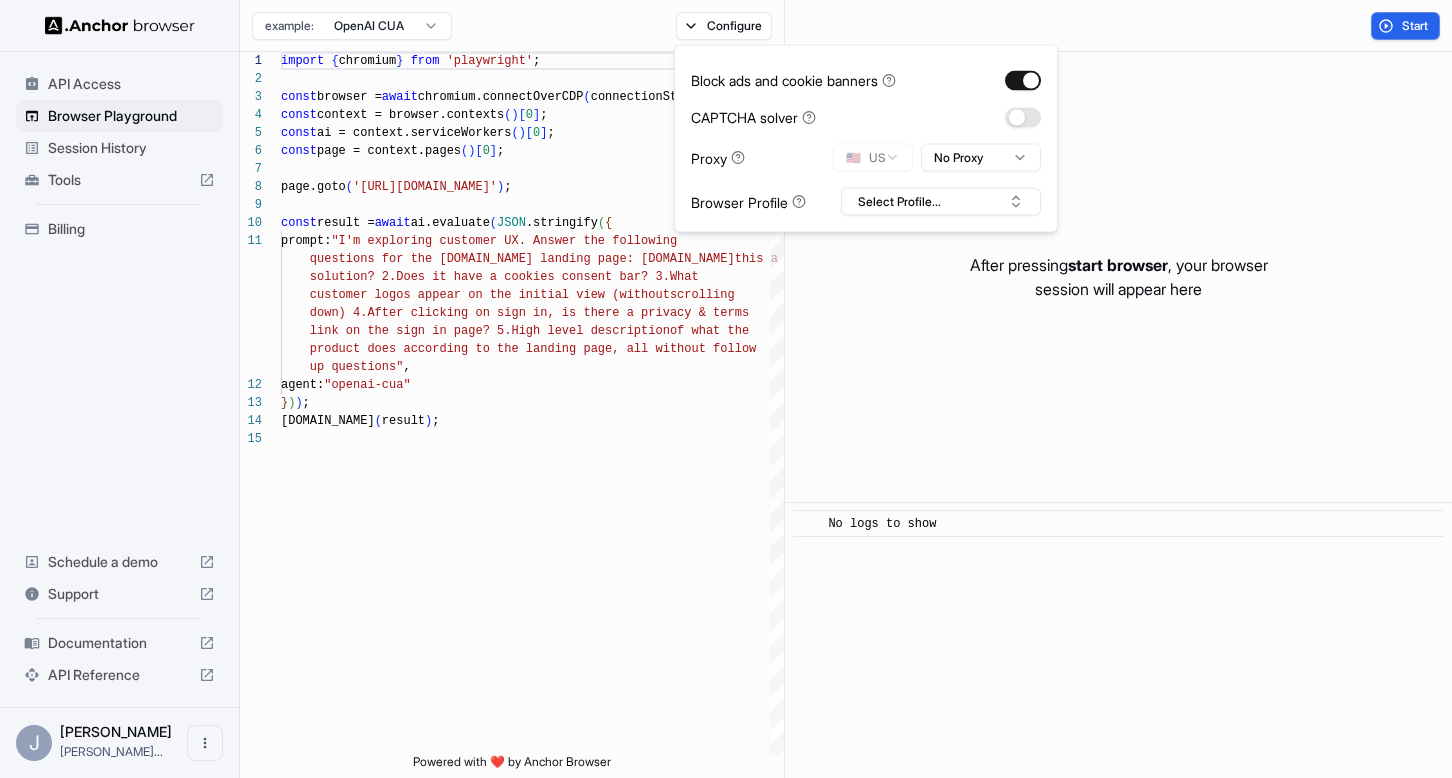 click on "API Access Browser Playground Session History Tools Billing Schedule a demo Support Documentation API Reference J Jesse Hu jesse@abundant... Browser Playground example:  OpenAI CUA Configure Start 1 2 3 4 5 6 7 8 9 10 11 12 13 14 15 import   {  chromium  }   from   'playwright' ; const  browser =  await  chromium.connectOverCDP ( connectionString ) ; const  context = browser.contexts ( ) [ 0 ] ; const  ai = context.serviceWorkers ( ) [ 0 ] ; const  page = context.pages ( ) [ 0 ] ; page.goto ( 'https://www.stainless.com/' ) ; const  result =  await  ai.evaluate ( JSON .stringify ( {     prompt:  "I'm exploring customer UX. Answer the following       questions for the stainless.com landing page: 1.Is  this a Saas       solution? 2.Does it have a cookies consent bar? 3.  What       customer logos appear on the initial view (without  scrolling       down) 4.After clicking on sign in, is there a priv acy & terms  ," at bounding box center (726, 389) 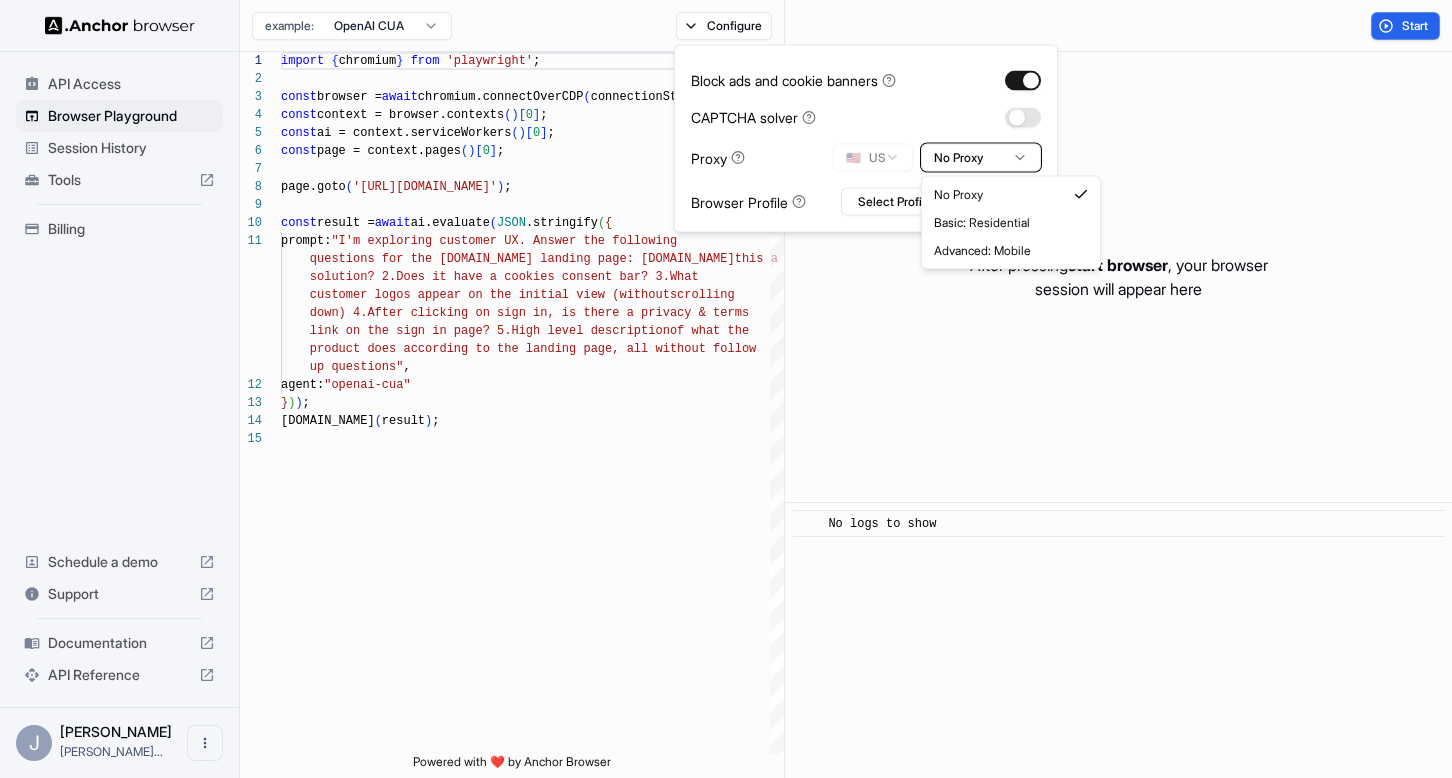click on "API Access Browser Playground Session History Tools Billing Schedule a demo Support Documentation API Reference J Jesse Hu jesse@abundant... Browser Playground example:  OpenAI CUA Configure Start 1 2 3 4 5 6 7 8 9 10 11 12 13 14 15 import   {  chromium  }   from   'playwright' ; const  browser =  await  chromium.connectOverCDP ( connectionString ) ; const  context = browser.contexts ( ) [ 0 ] ; const  ai = context.serviceWorkers ( ) [ 0 ] ; const  page = context.pages ( ) [ 0 ] ; page.goto ( 'https://www.stainless.com/' ) ; const  result =  await  ai.evaluate ( JSON .stringify ( {     prompt:  "I'm exploring customer UX. Answer the following       questions for the stainless.com landing page: 1.Is  this a Saas       solution? 2.Does it have a cookies consent bar? 3.  What       customer logos appear on the initial view (without  scrolling       down) 4.After clicking on sign in, is there a priv acy & terms  ," at bounding box center [726, 389] 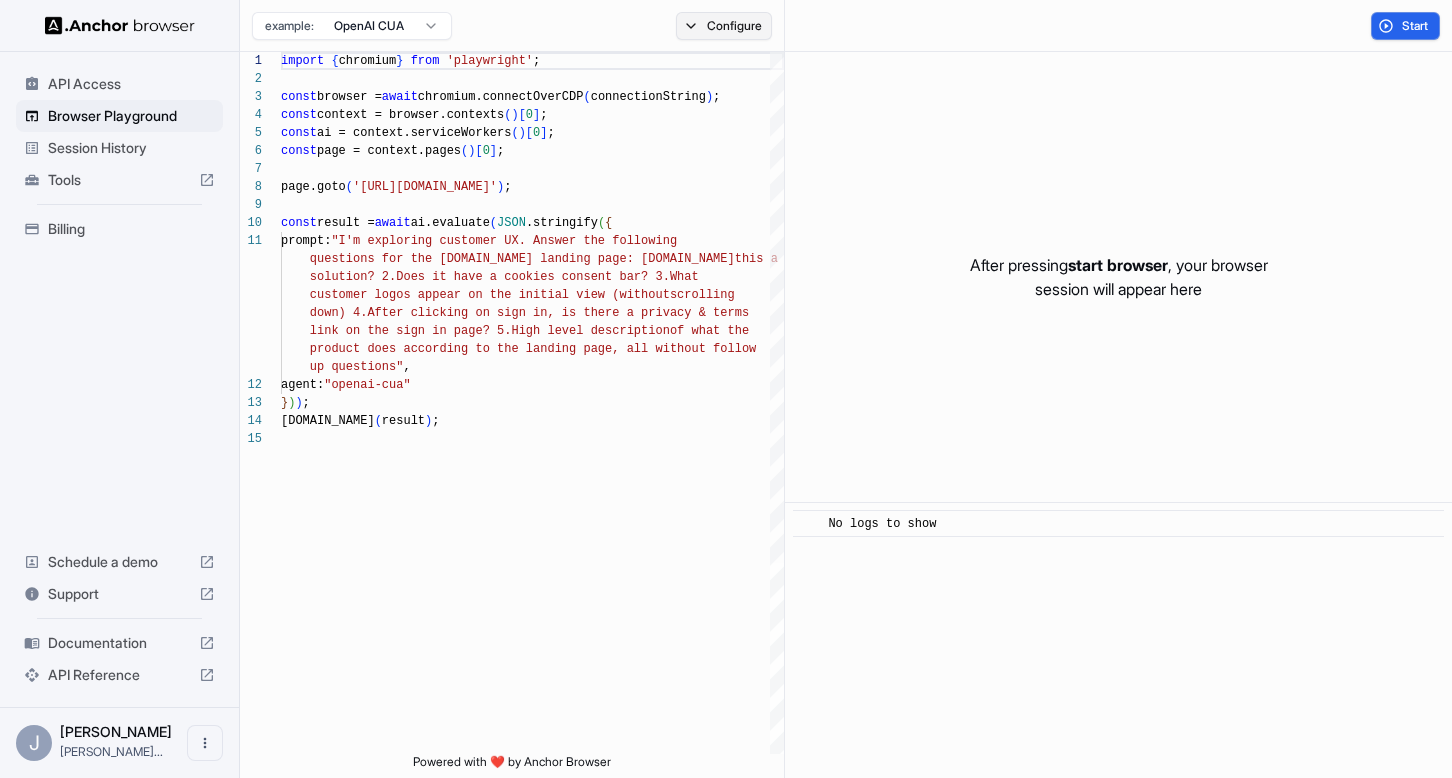 click on "Configure" at bounding box center [724, 26] 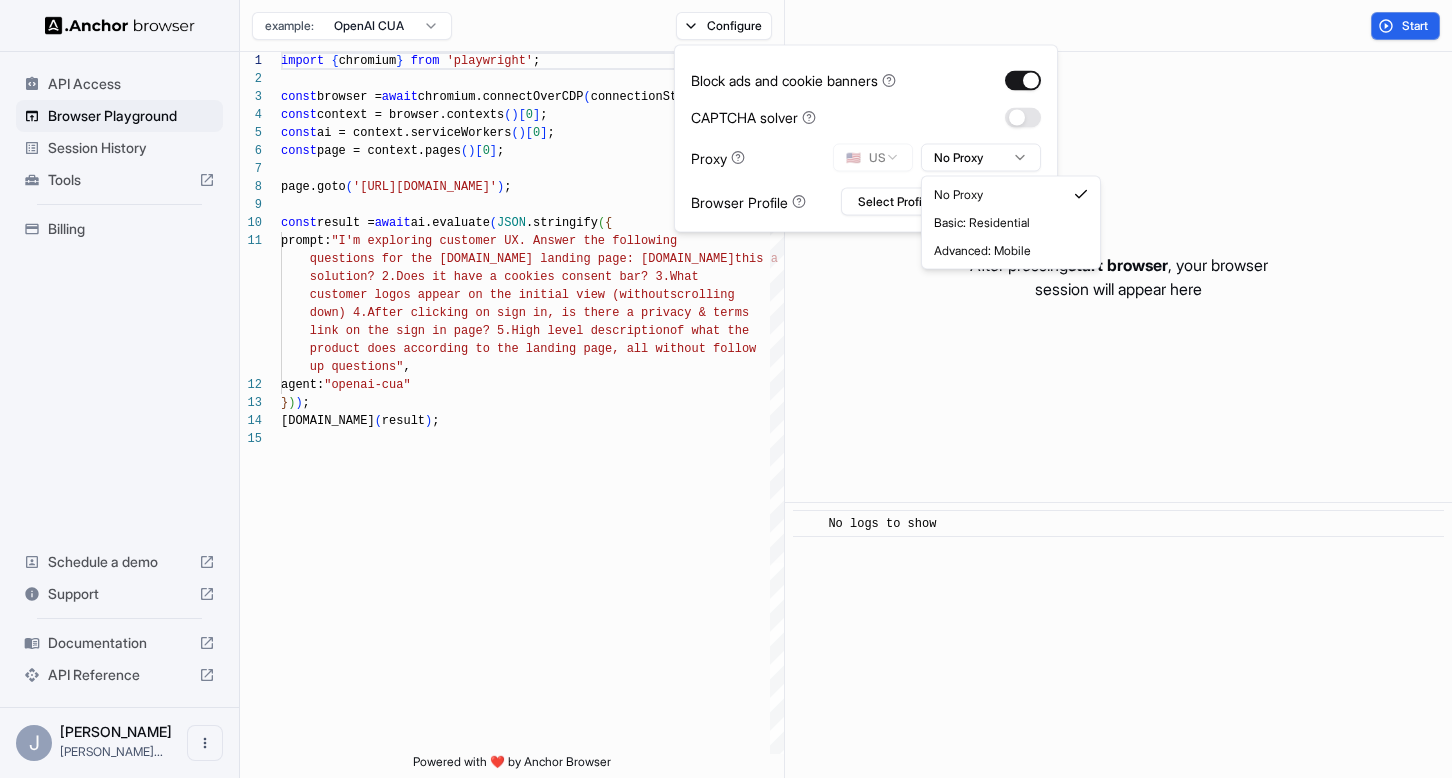 click on "API Access Browser Playground Session History Tools Billing Schedule a demo Support Documentation API Reference J Jesse Hu jesse@abundant... Browser Playground example:  OpenAI CUA Configure Start 1 2 3 4 5 6 7 8 9 10 11 12 13 14 15 import   {  chromium  }   from   'playwright' ; const  browser =  await  chromium.connectOverCDP ( connectionString ) ; const  context = browser.contexts ( ) [ 0 ] ; const  ai = context.serviceWorkers ( ) [ 0 ] ; const  page = context.pages ( ) [ 0 ] ; page.goto ( 'https://www.stainless.com/' ) ; const  result =  await  ai.evaluate ( JSON .stringify ( {     prompt:  "I'm exploring customer UX. Answer the following       questions for the stainless.com landing page: 1.Is  this a Saas       solution? 2.Does it have a cookies consent bar? 3.  What       customer logos appear on the initial view (without  scrolling       down) 4.After clicking on sign in, is there a priv acy & terms  ," at bounding box center [726, 389] 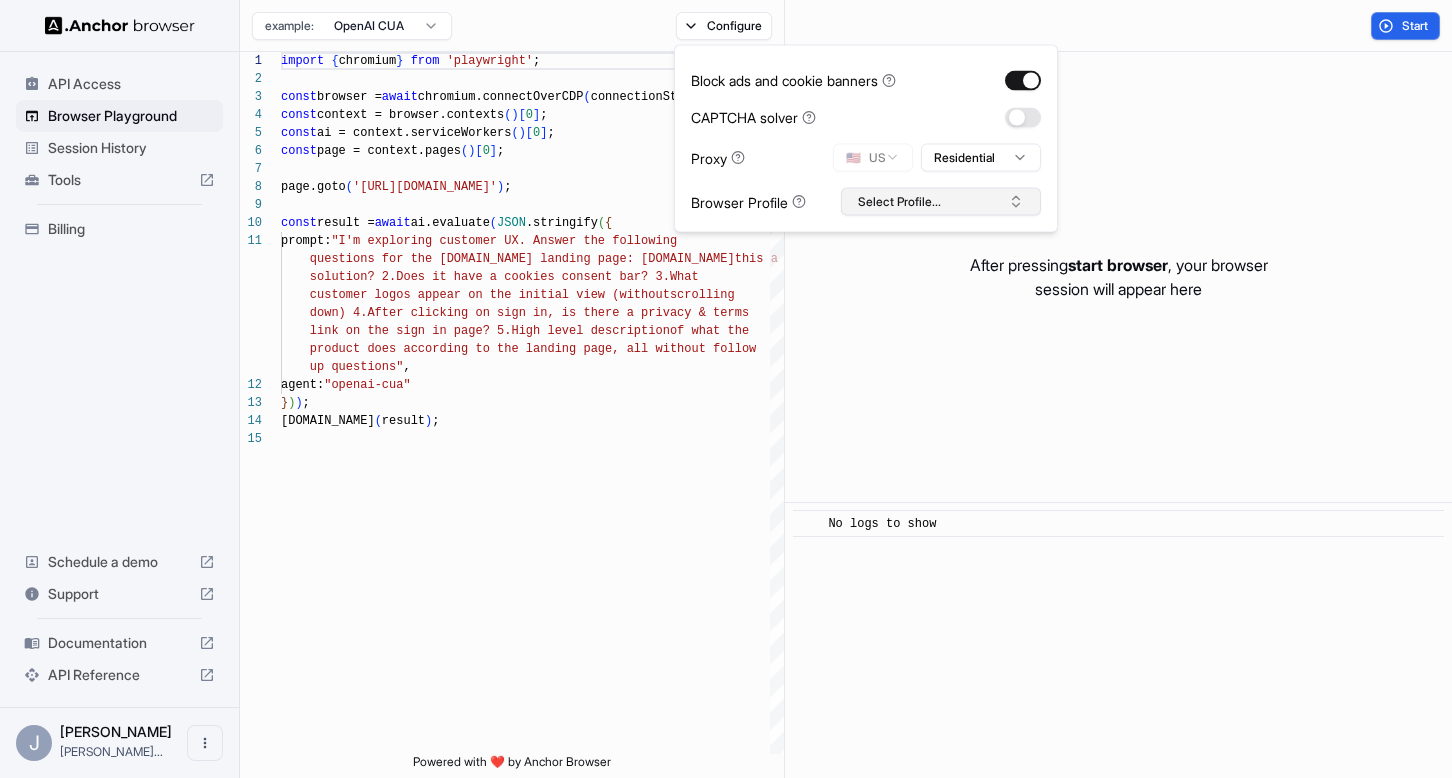 click on "Select Profile..." at bounding box center (941, 202) 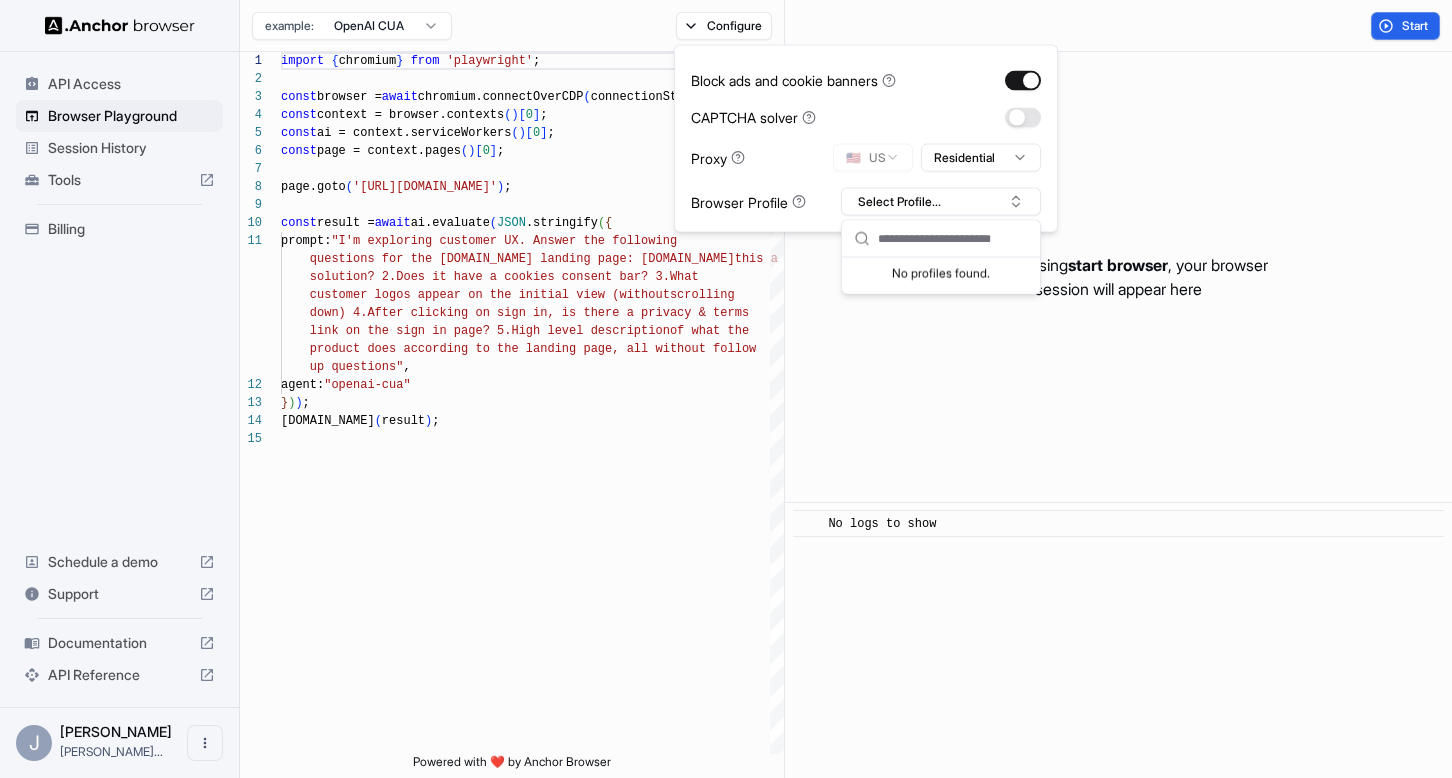 click on "CAPTCHA solver" at bounding box center [866, 117] 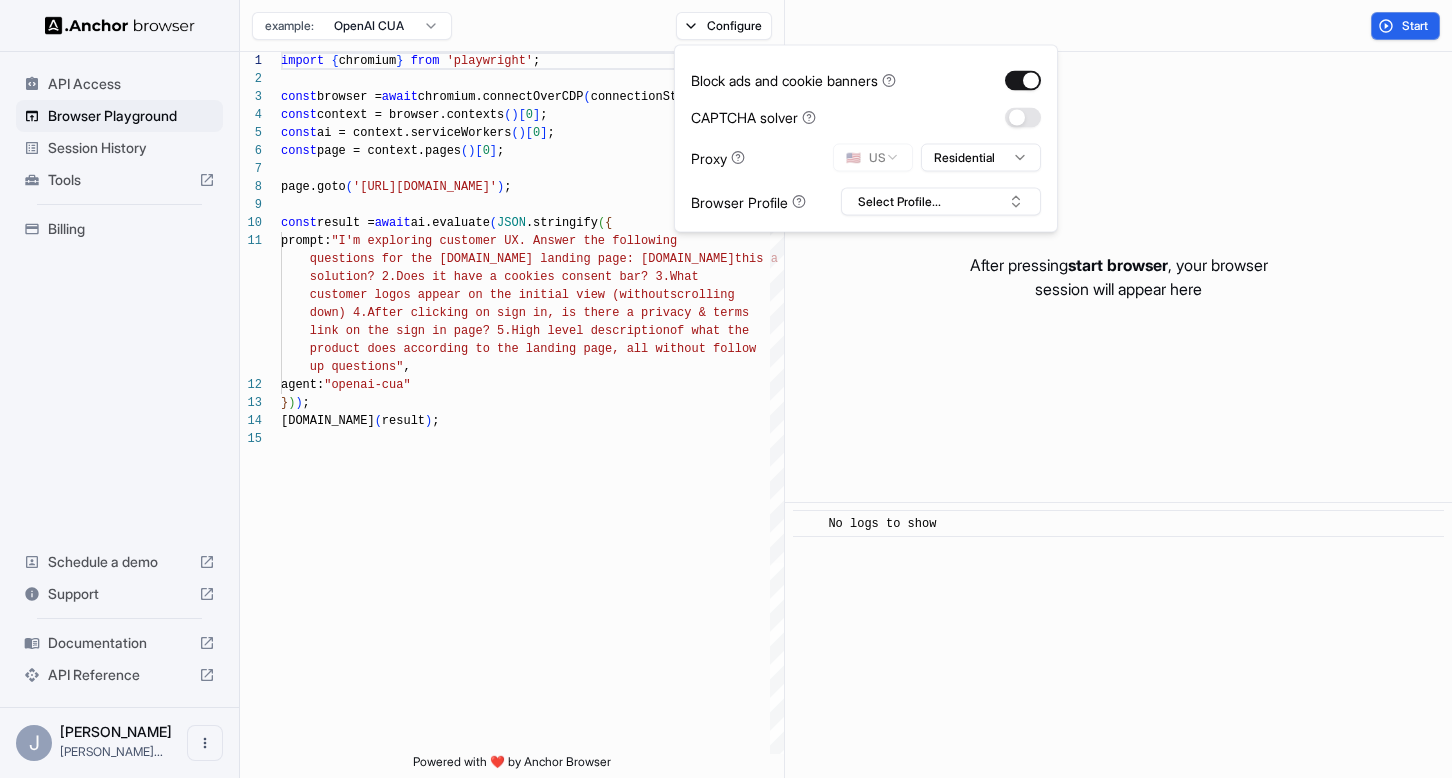 click on "Start" at bounding box center (1118, 26) 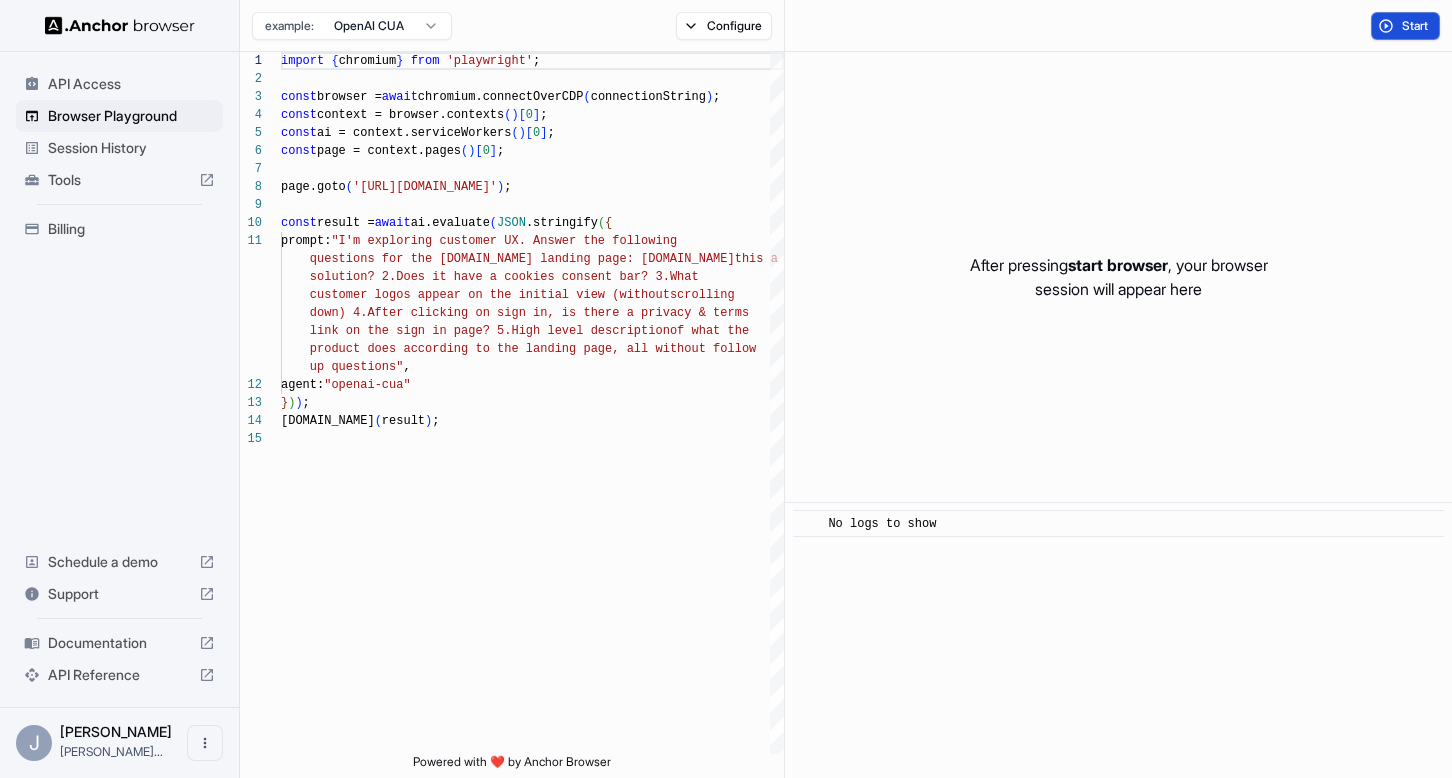 click on "Start" at bounding box center [1405, 26] 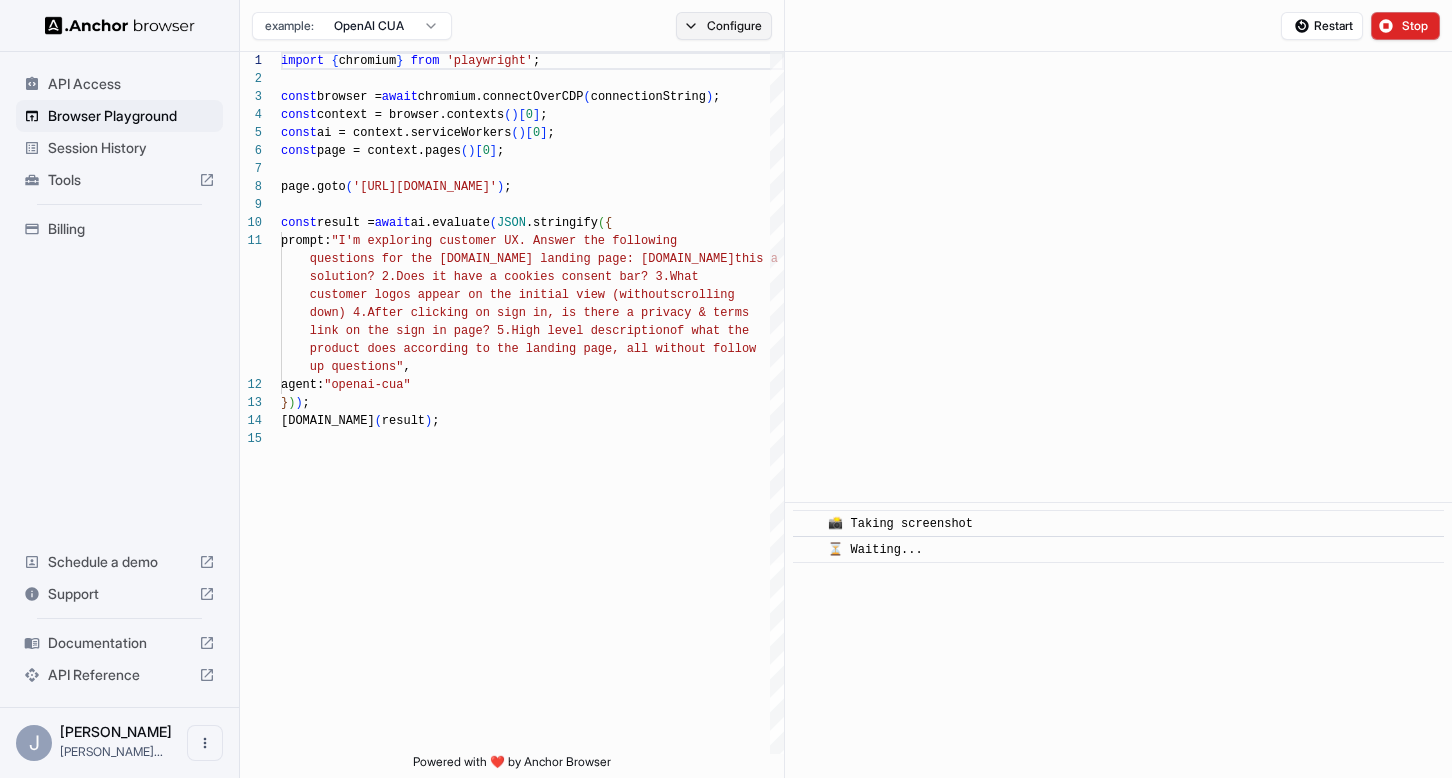 click on "Configure" at bounding box center [724, 26] 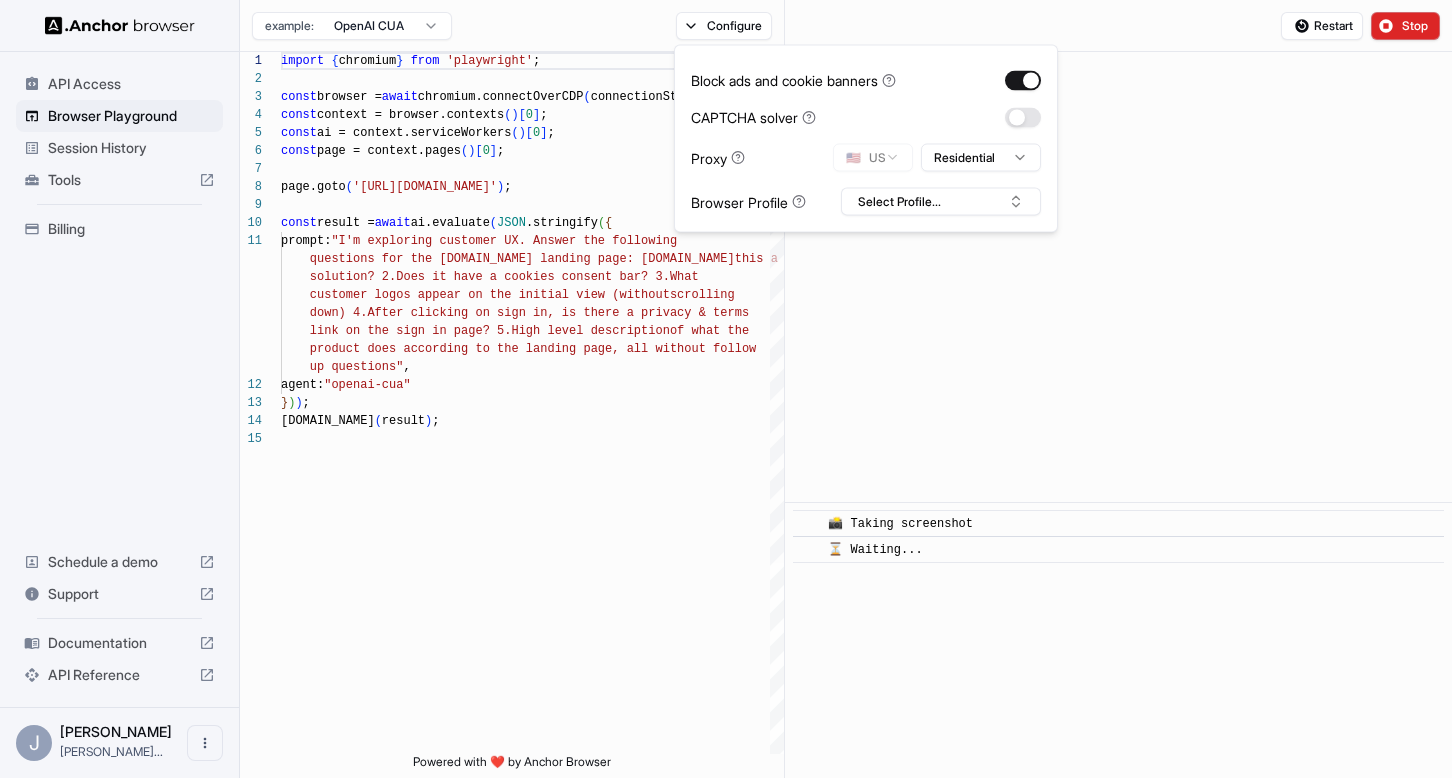 click on "Restart Stop" at bounding box center (1118, 26) 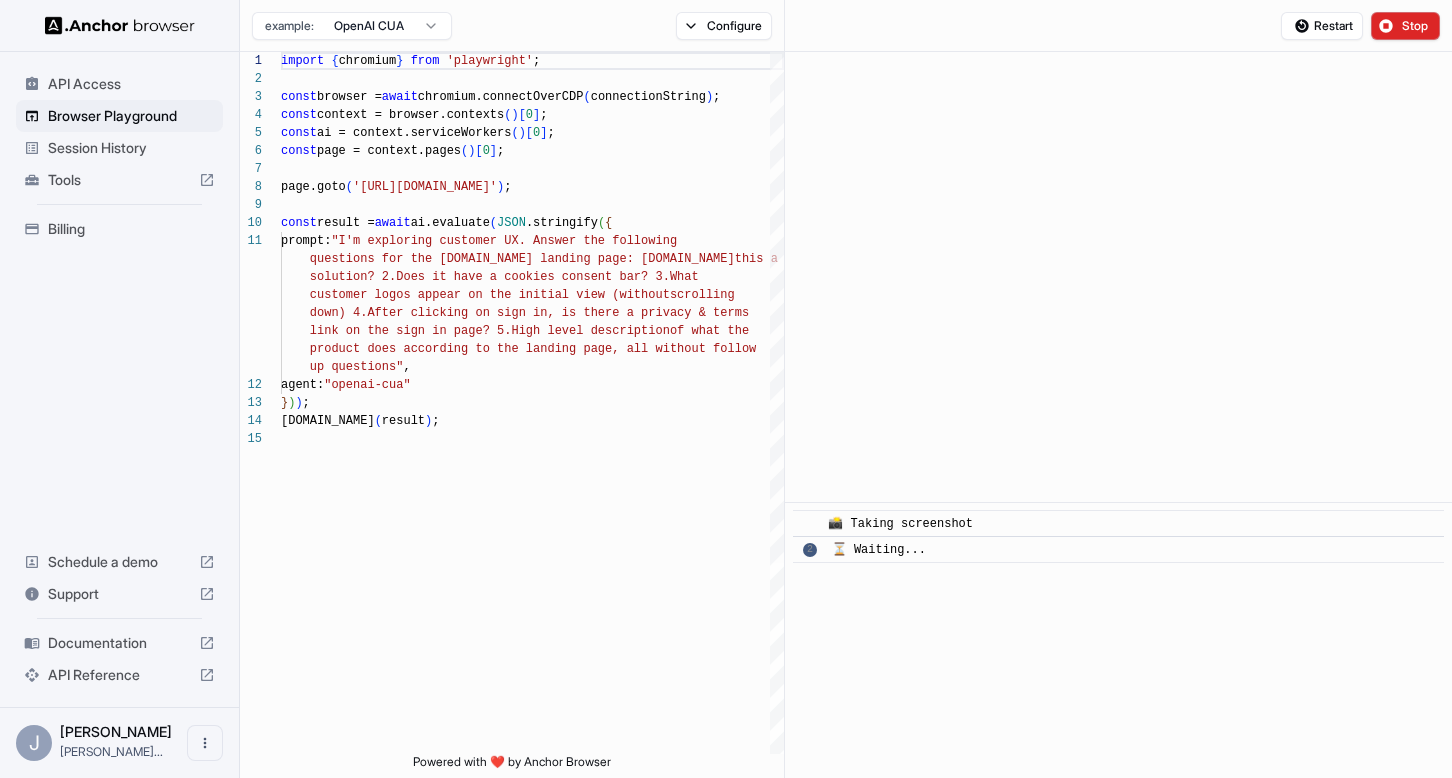 click on "API Access" at bounding box center [131, 84] 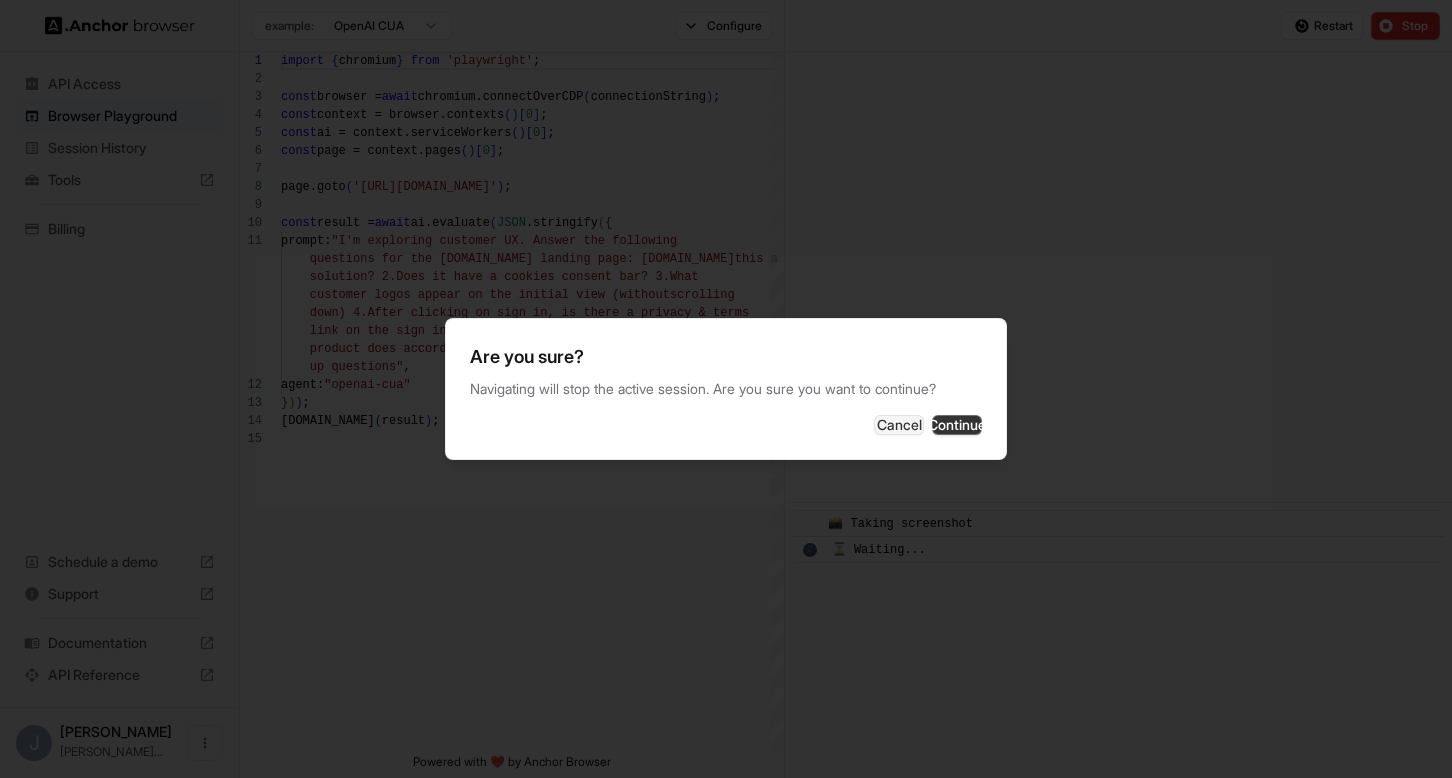 click on "Continue" at bounding box center (957, 425) 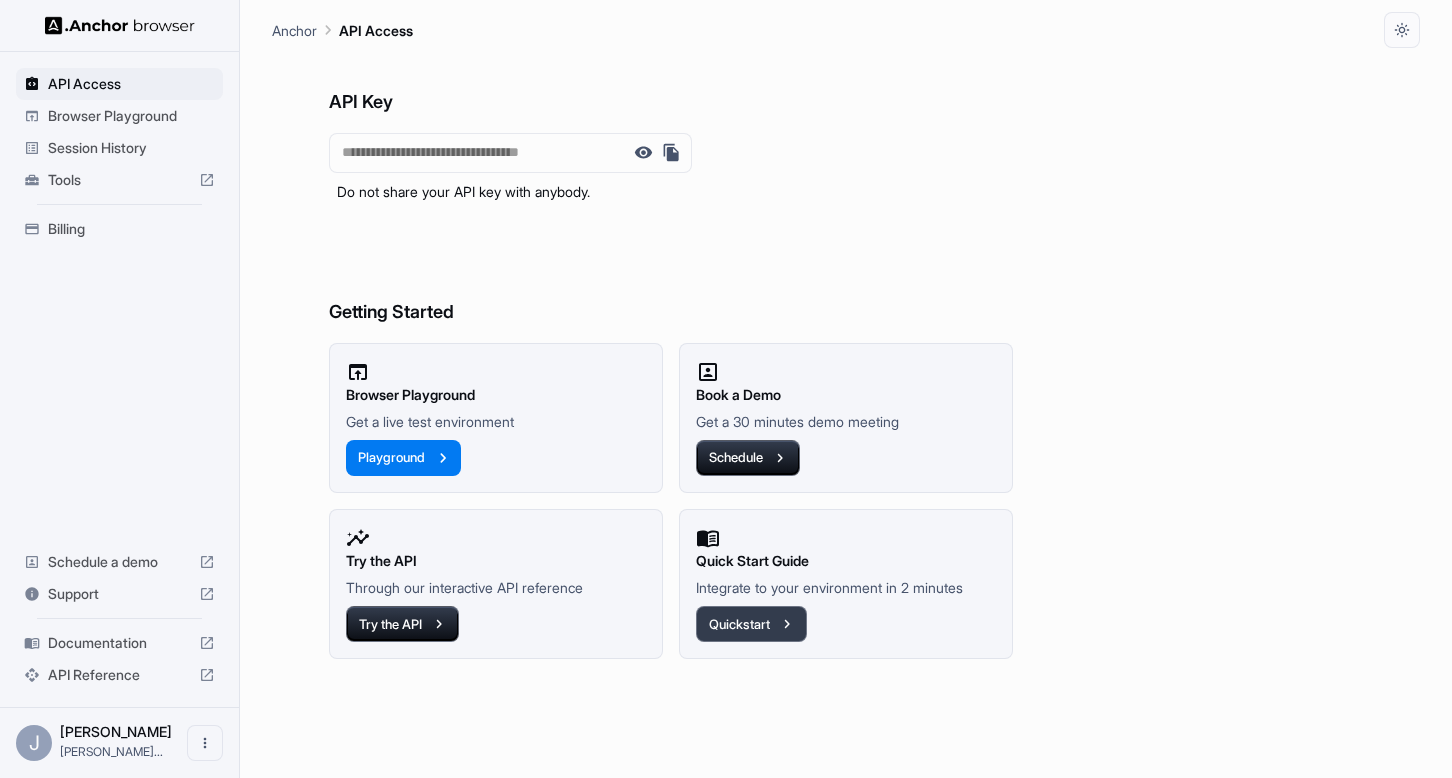 click on "Quickstart" at bounding box center [751, 624] 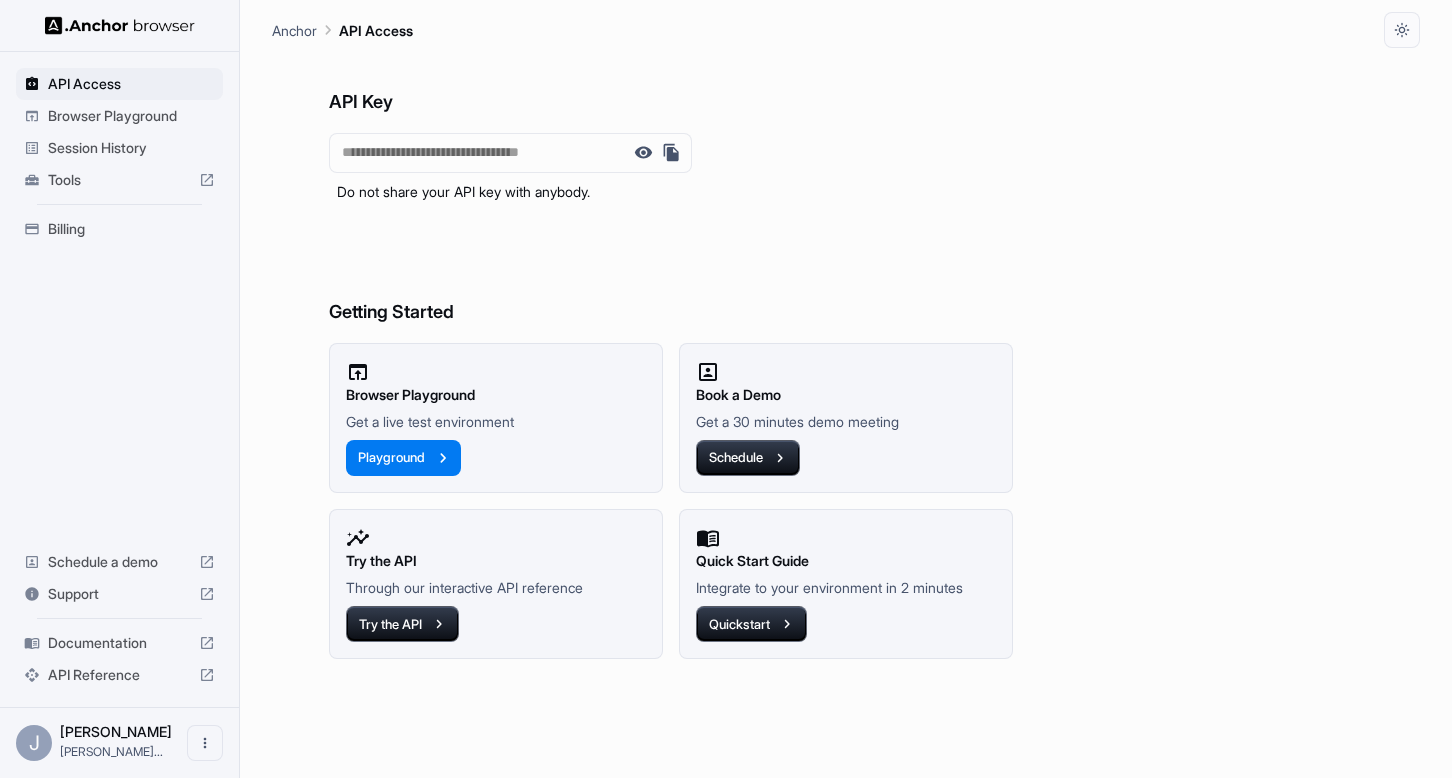 click on "Billing" at bounding box center (131, 229) 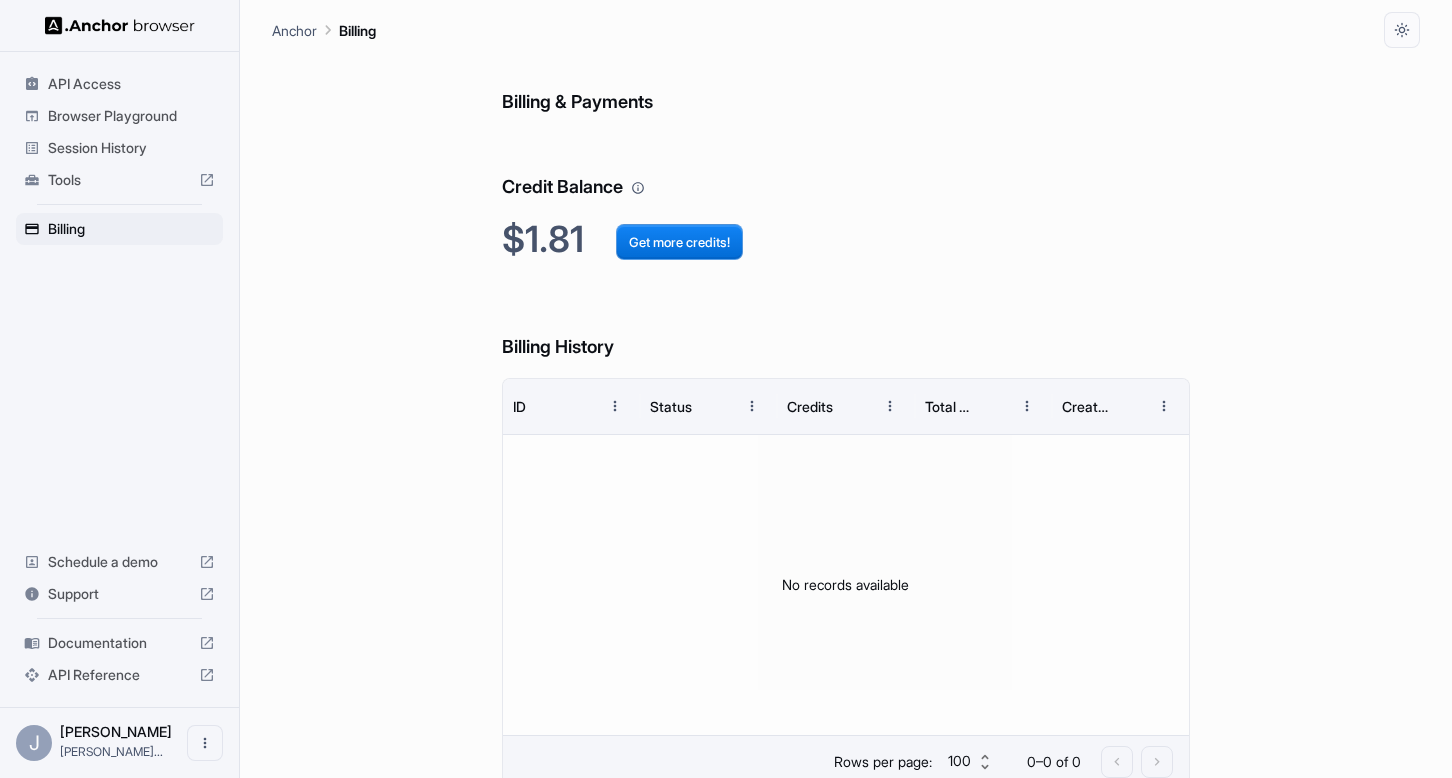 click on "API Access" at bounding box center [119, 84] 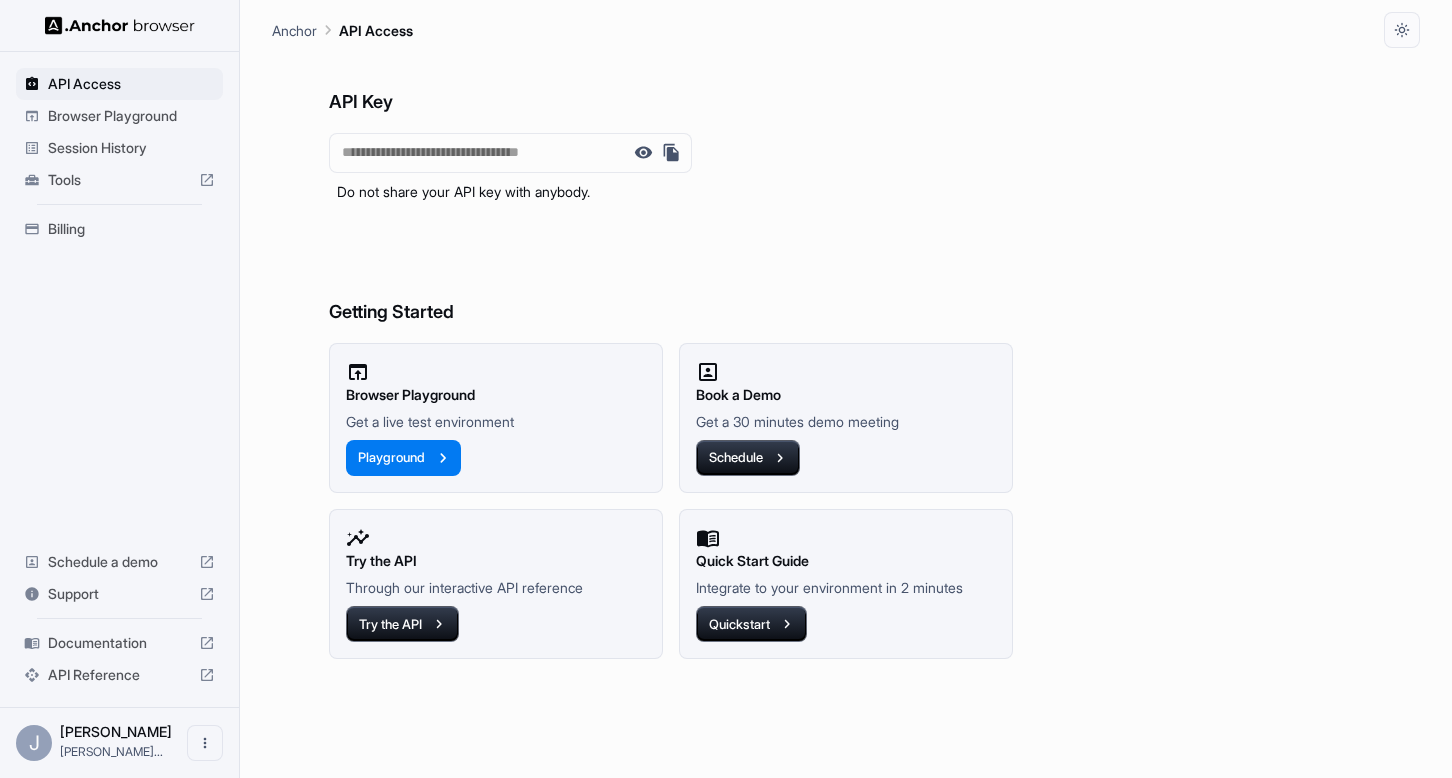 click on "Book a Demo Get a 30 minutes demo meeting Schedule" at bounding box center [838, 410] 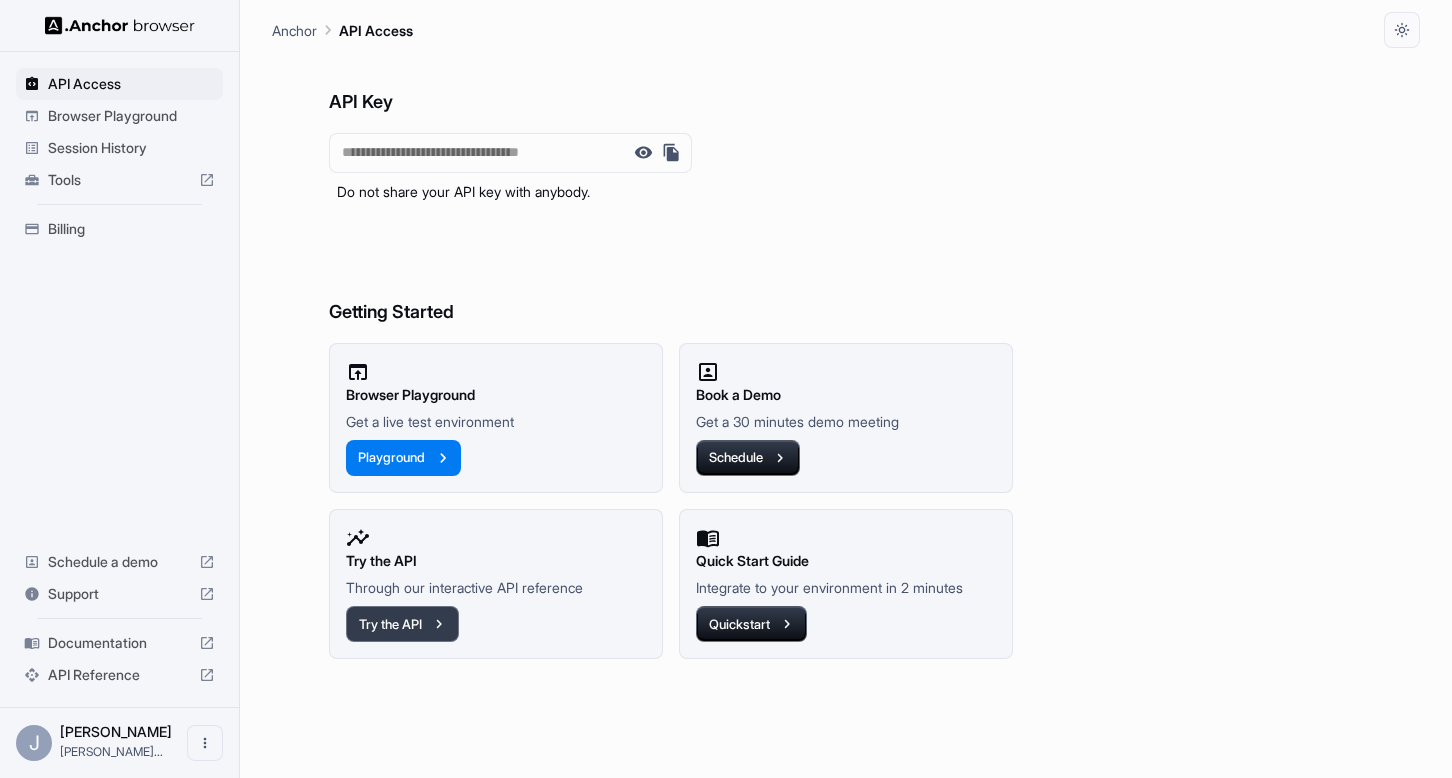 click on "Try the API" at bounding box center (402, 624) 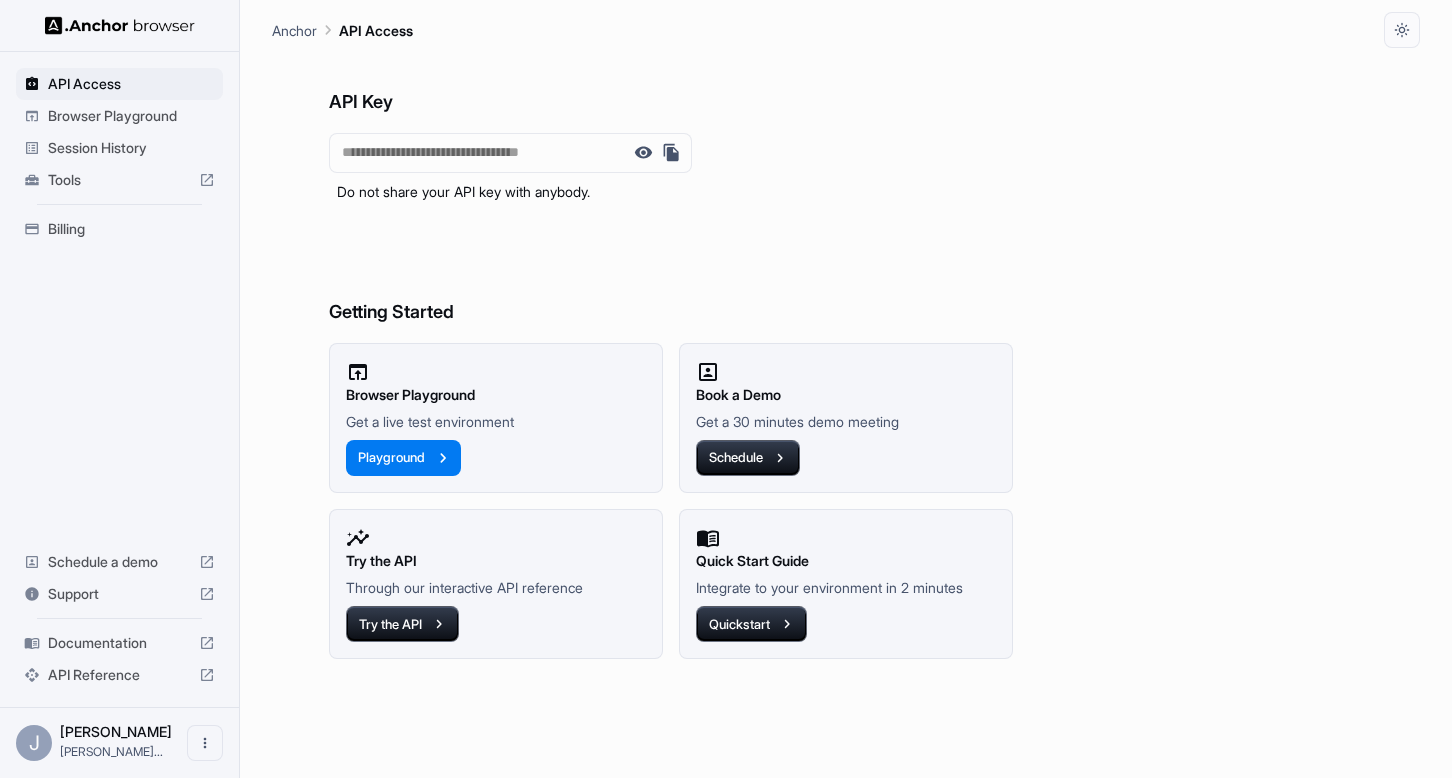 type 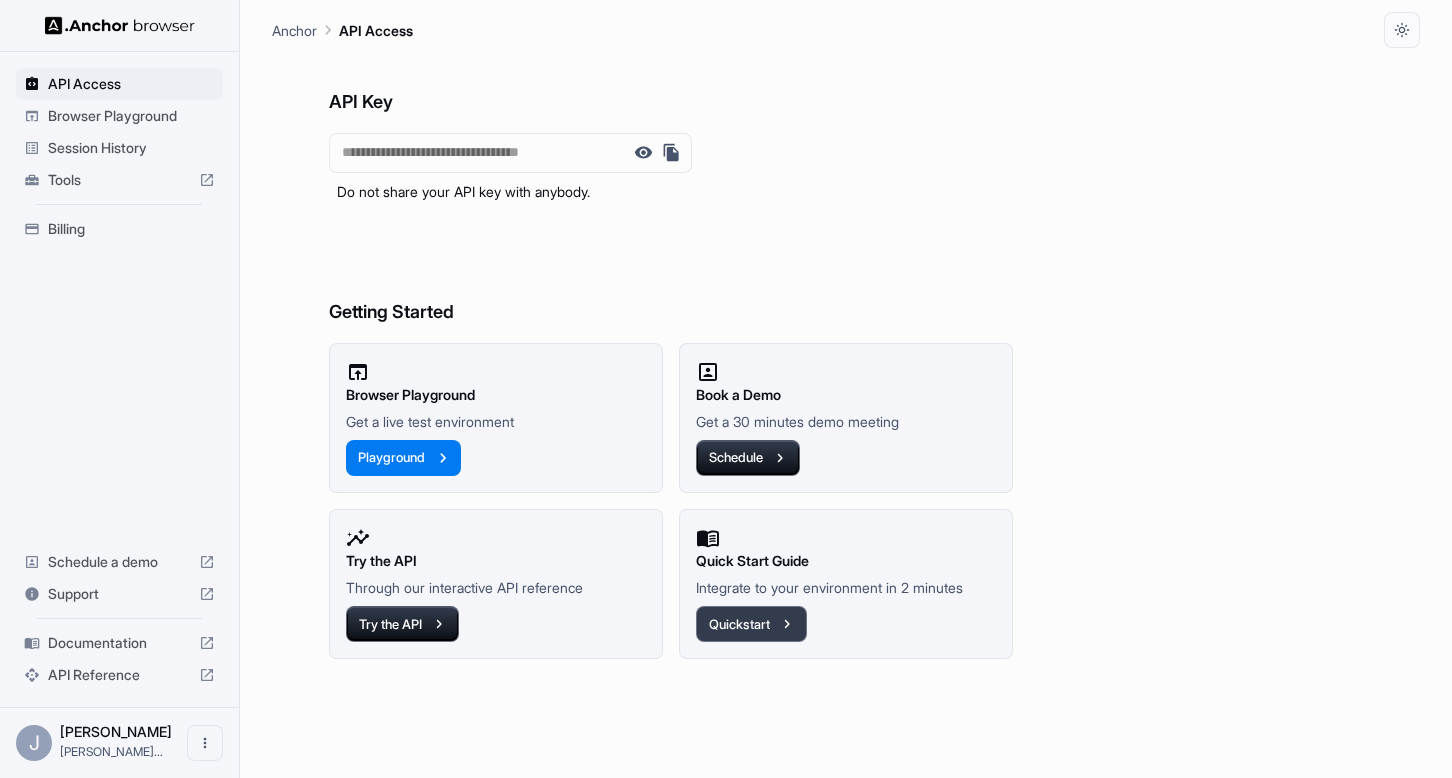 click on "Quickstart" at bounding box center (751, 624) 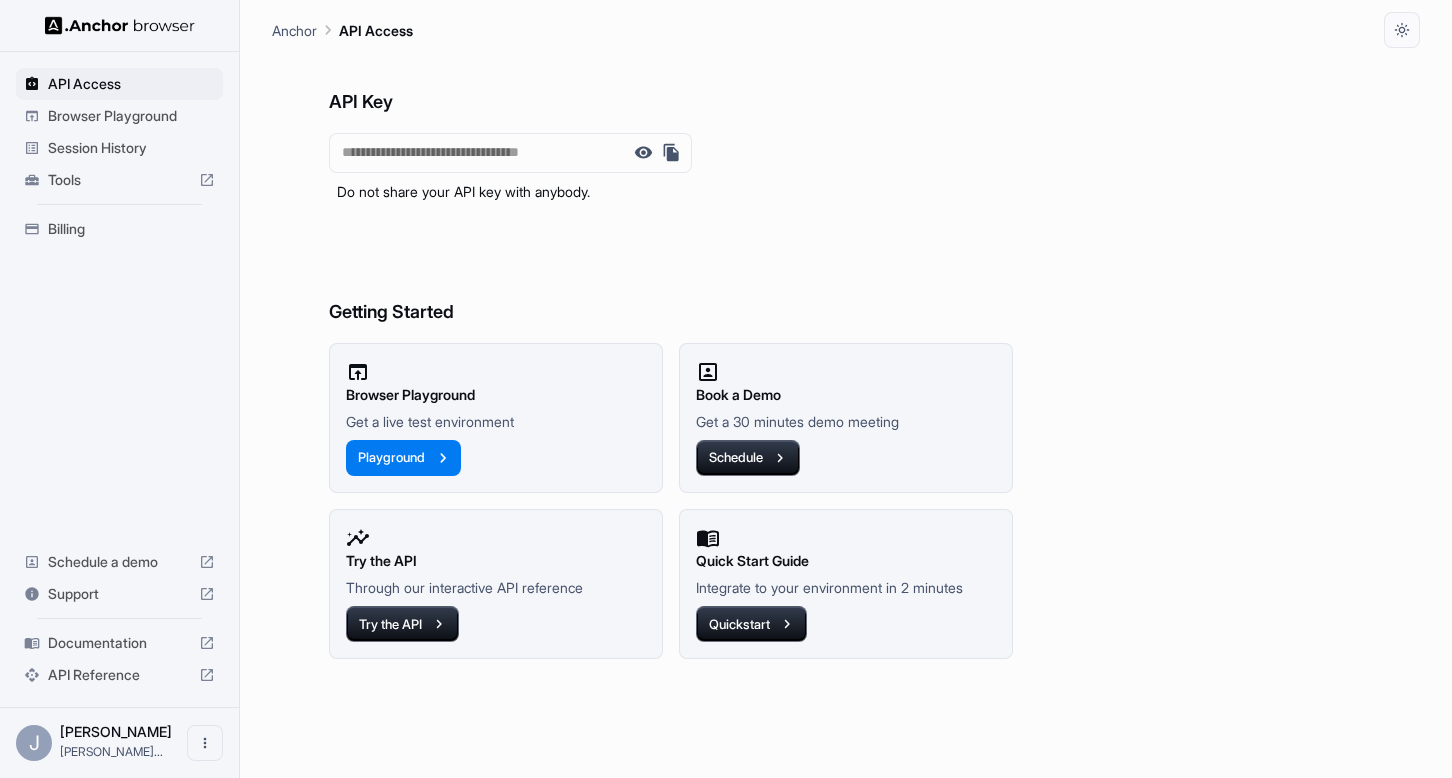 type 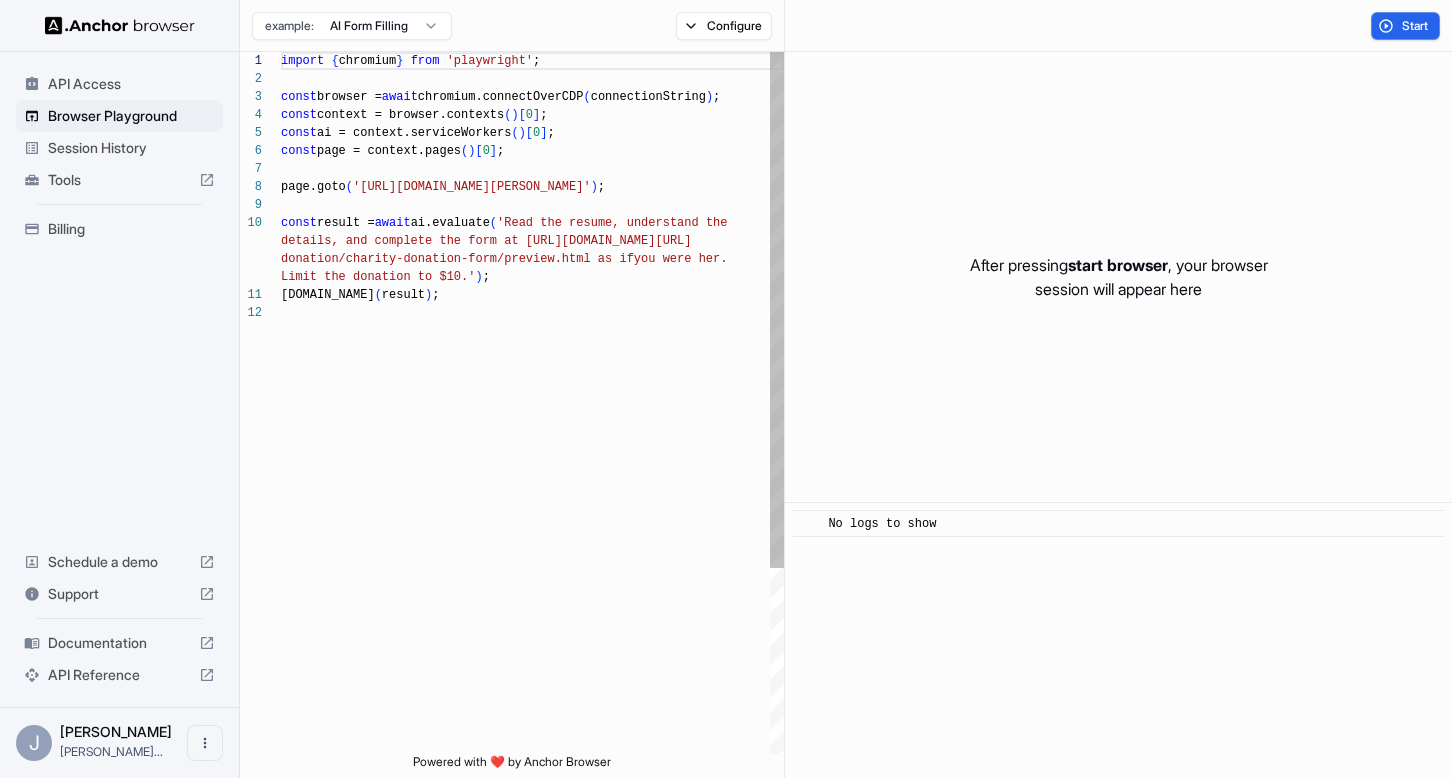 scroll, scrollTop: 162, scrollLeft: 0, axis: vertical 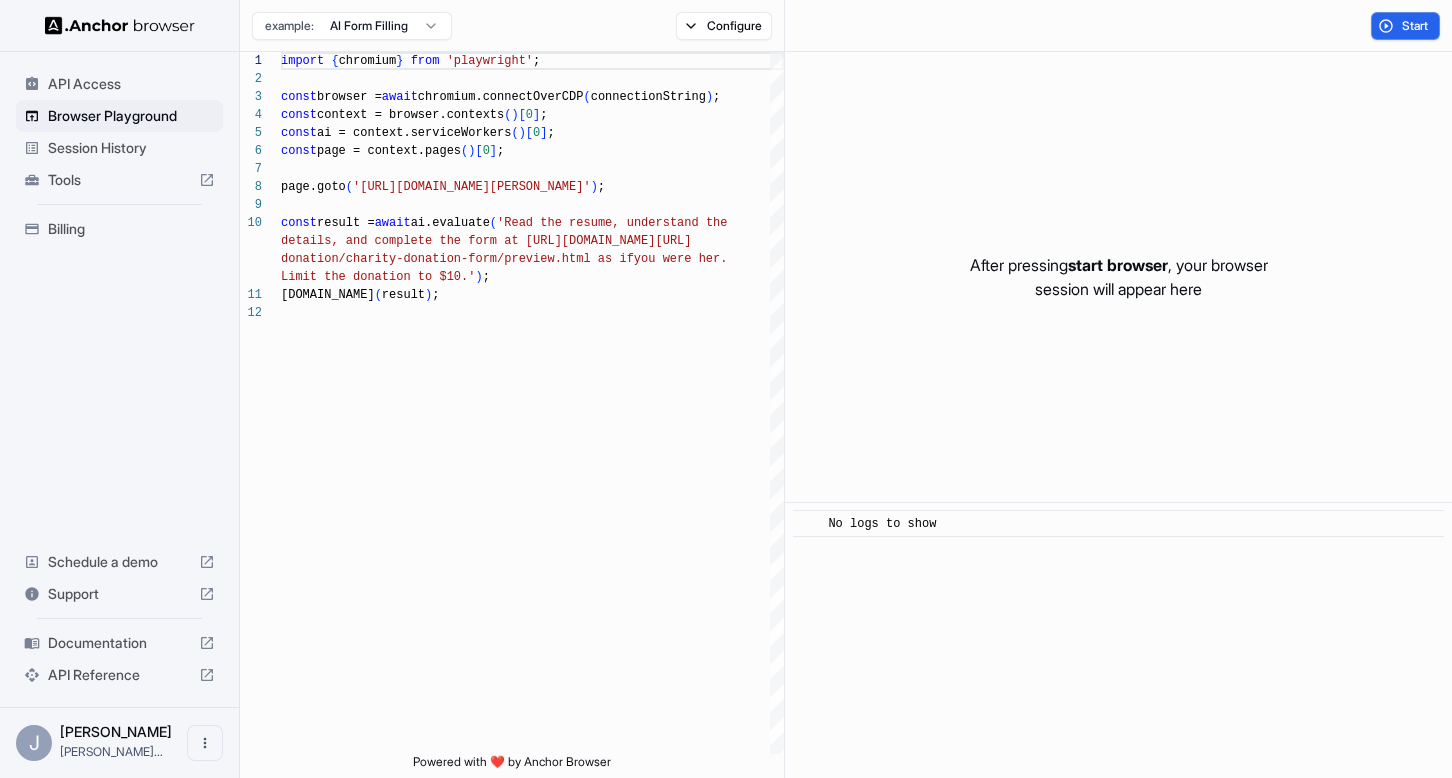 click on "API Access Browser Playground Session History Tools Billing Schedule a demo Support Documentation API Reference J Jesse Hu jesse@abundant... Browser Playground example:  AI Form Filling Configure Start 1 2 3 4 5 6 7 8 9 10 11 12 import   {  chromium  }   from   'playwright' ; const  browser =  await  chromium.connectOverCDP ( connectionString ) ; const  context = browser.contexts ( ) [ 0 ] ; const  ai = context.serviceWorkers ( ) [ 0 ] ; const  page = context.pages ( ) [ 0 ] ; page.goto ( 'https://www.wix.com/demone2/nicol-rider' ) ; const  result =  await  ai.evaluate ( 'Read the resume, understand the  details, and complete the form at https://formspre e.io/library/ donation/charity-donation-form/preview.html as if  you were her.  Limit the donation to $10.' ) ; console.info ( result ) ; Powered with ❤️ by Anchor Browser After pressing  start browser , your browser session will appear here ​ No logs to show
PERFECT TIMING MODE" at bounding box center (726, 389) 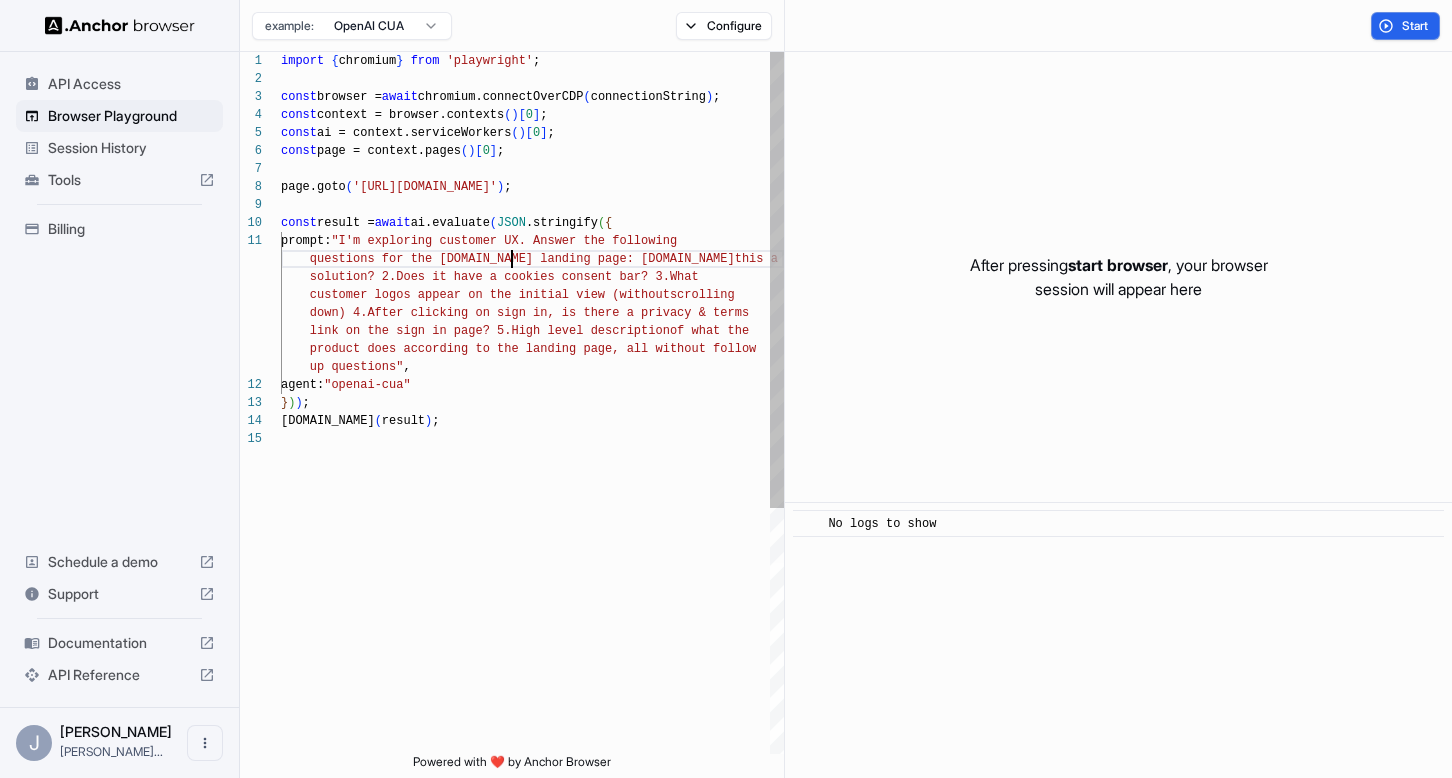 click on "import   {  chromium  }   from   'playwright' ; const  browser =  await  chromium.connectOverCDP ( connectionString ) ; const  context = browser.contexts ( ) [ 0 ] ; const  ai = context.serviceWorkers ( ) [ 0 ] ; const  page = context.pages ( ) [ 0 ] ; page.goto ( 'https://www.stainless.com/' ) ; const  result =  await  ai.evaluate ( JSON .stringify ( {     prompt:  "I'm exploring customer UX. Answer the following       questions for the stainless.com landing page: 1.Is  this a Saas       solution? 2.Does it have a cookies consent bar? 3.  What       customer logos appear on the initial view (without  scrolling       down) 4.After clicking on sign in, is there a priv acy & terms       link on the sign in page? 5.High level description  of what the       product does according to the landing page, all wi thout follow       up questions" ,     agent:  "openai-cua" } ) ) ; ( result )" at bounding box center (532, 592) 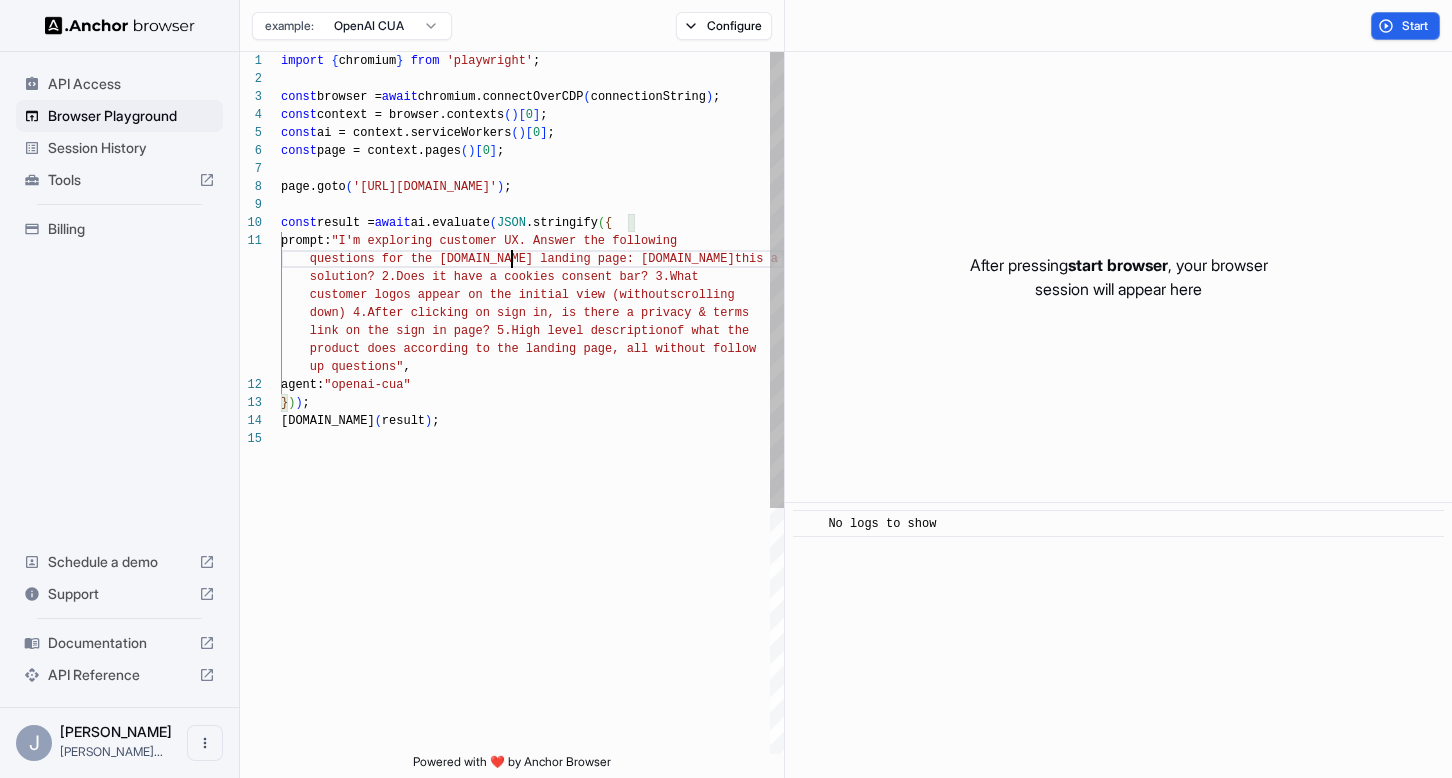scroll, scrollTop: 90, scrollLeft: 0, axis: vertical 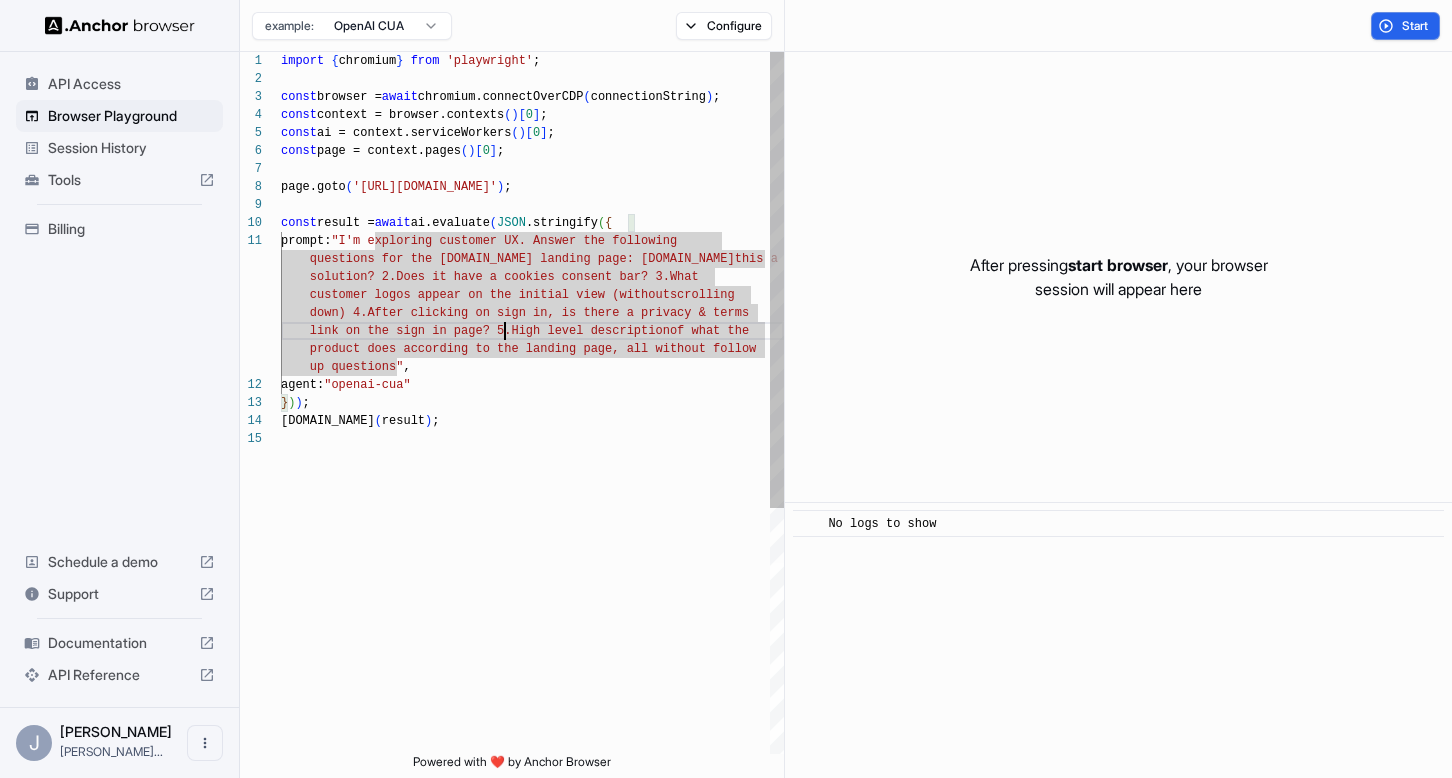 click on "import   {  chromium  }   from   'playwright' ; const  browser =  await  chromium.connectOverCDP ( connectionString ) ; const  context = browser.contexts ( ) [ 0 ] ; const  ai = context.serviceWorkers ( ) [ 0 ] ; const  page = context.pages ( ) [ 0 ] ; page.goto ( 'https://www.stainless.com/' ) ; const  result =  await  ai.evaluate ( JSON .stringify ( {     prompt:  "I'm exploring customer UX. Answer the following       questions for the stainless.com landing page: 1.Is  this a Saas       solution? 2.Does it have a cookies consent bar? 3.  What       customer logos appear on the initial view (without  scrolling       down) 4.After clicking on sign in, is there a priv acy & terms       link on the sign in page? 5.High level description  of what the       product does according to the landing page, all wi thout follow       up questions" ,     agent:  "openai-cua" } ) ) ; ( result )" at bounding box center (532, 592) 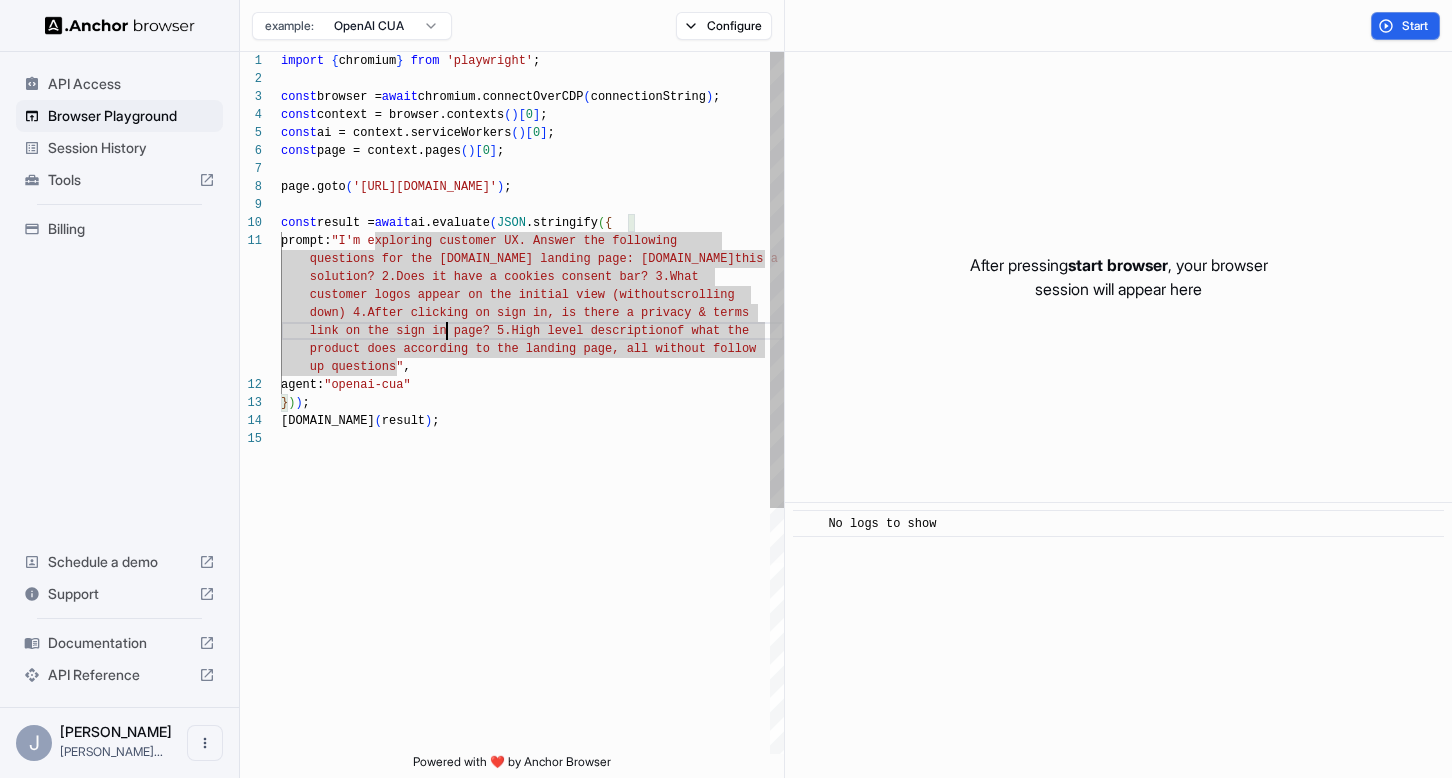 click on "import   {  chromium  }   from   'playwright' ; const  browser =  await  chromium.connectOverCDP ( connectionString ) ; const  context = browser.contexts ( ) [ 0 ] ; const  ai = context.serviceWorkers ( ) [ 0 ] ; const  page = context.pages ( ) [ 0 ] ; page.goto ( 'https://www.stainless.com/' ) ; const  result =  await  ai.evaluate ( JSON .stringify ( {     prompt:  "I'm exploring customer UX. Answer the following       questions for the stainless.com landing page: 1.Is  this a Saas       solution? 2.Does it have a cookies consent bar? 3.  What       customer logos appear on the initial view (without  scrolling       down) 4.After clicking on sign in, is there a priv acy & terms       link on the sign in page? 5.High level description  of what the       product does according to the landing page, all wi thout follow       up questions" ,     agent:  "openai-cua" } ) ) ; ( result )" at bounding box center [532, 592] 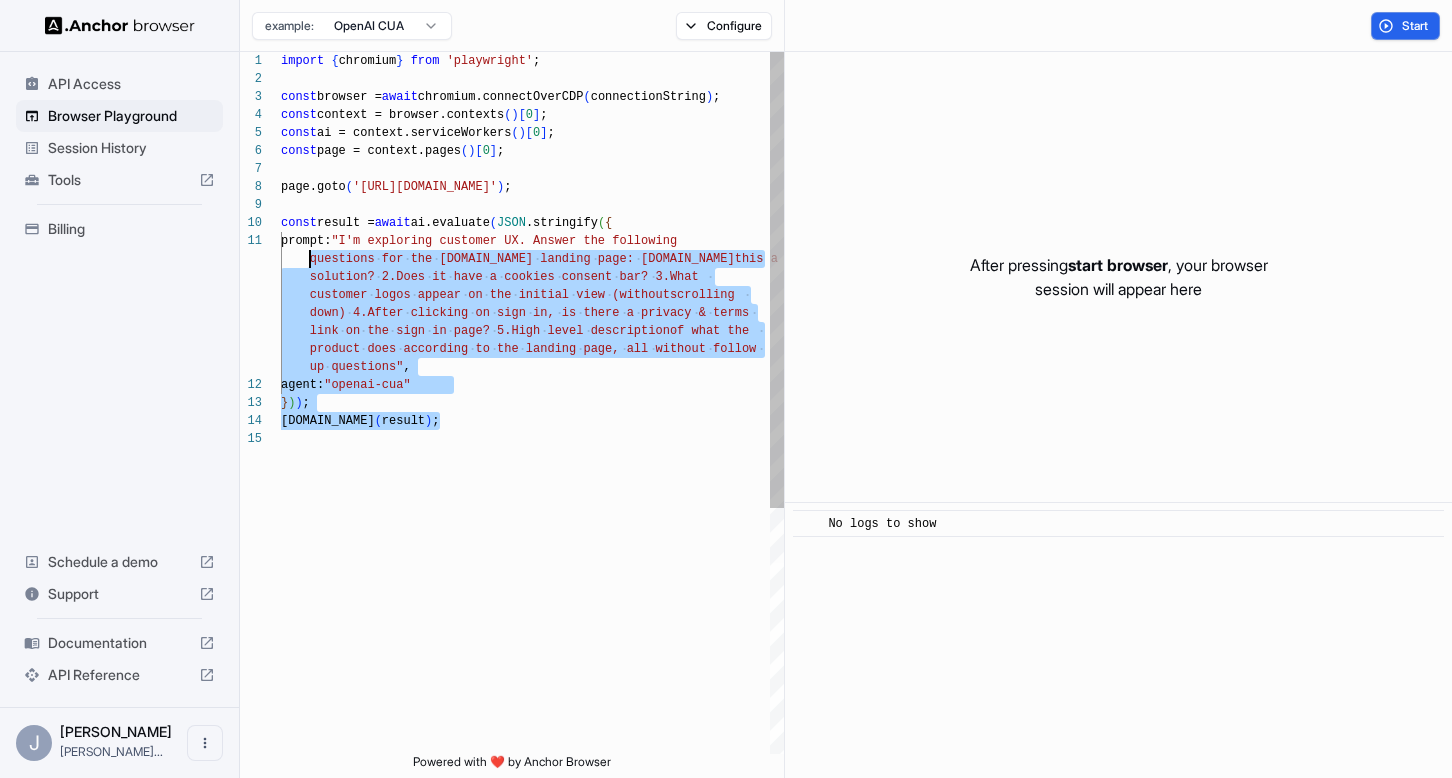 scroll, scrollTop: 0, scrollLeft: 0, axis: both 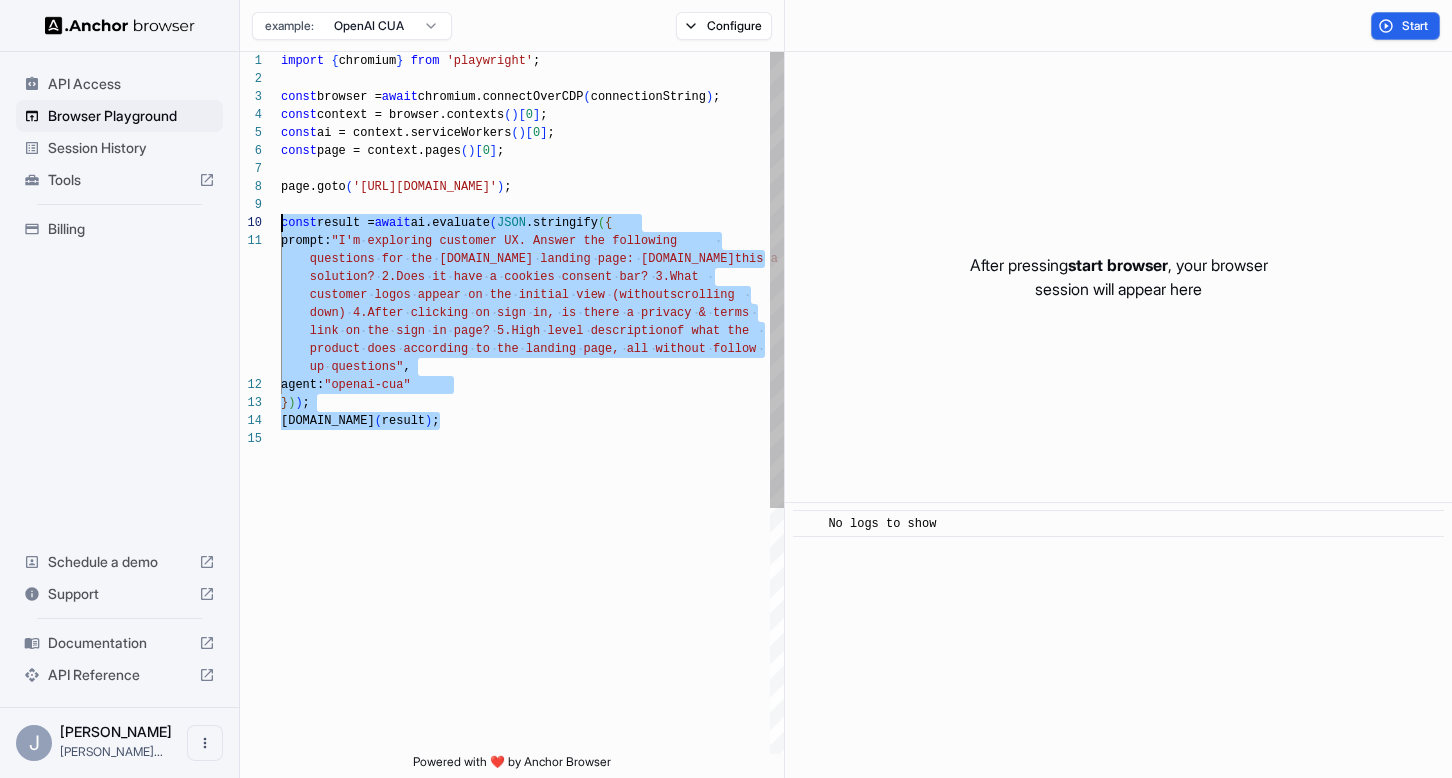 drag, startPoint x: 447, startPoint y: 433, endPoint x: 265, endPoint y: 226, distance: 275.632 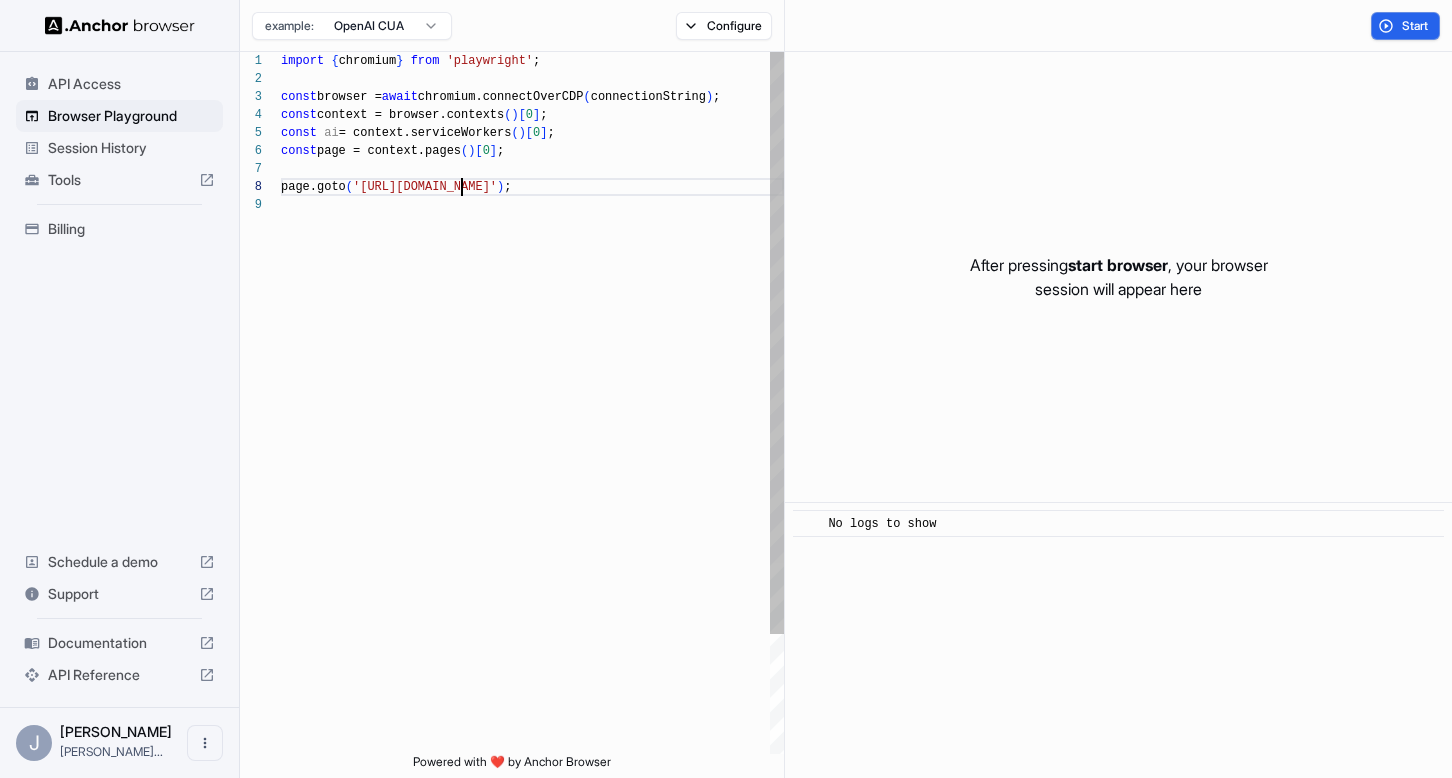 scroll, scrollTop: 126, scrollLeft: 0, axis: vertical 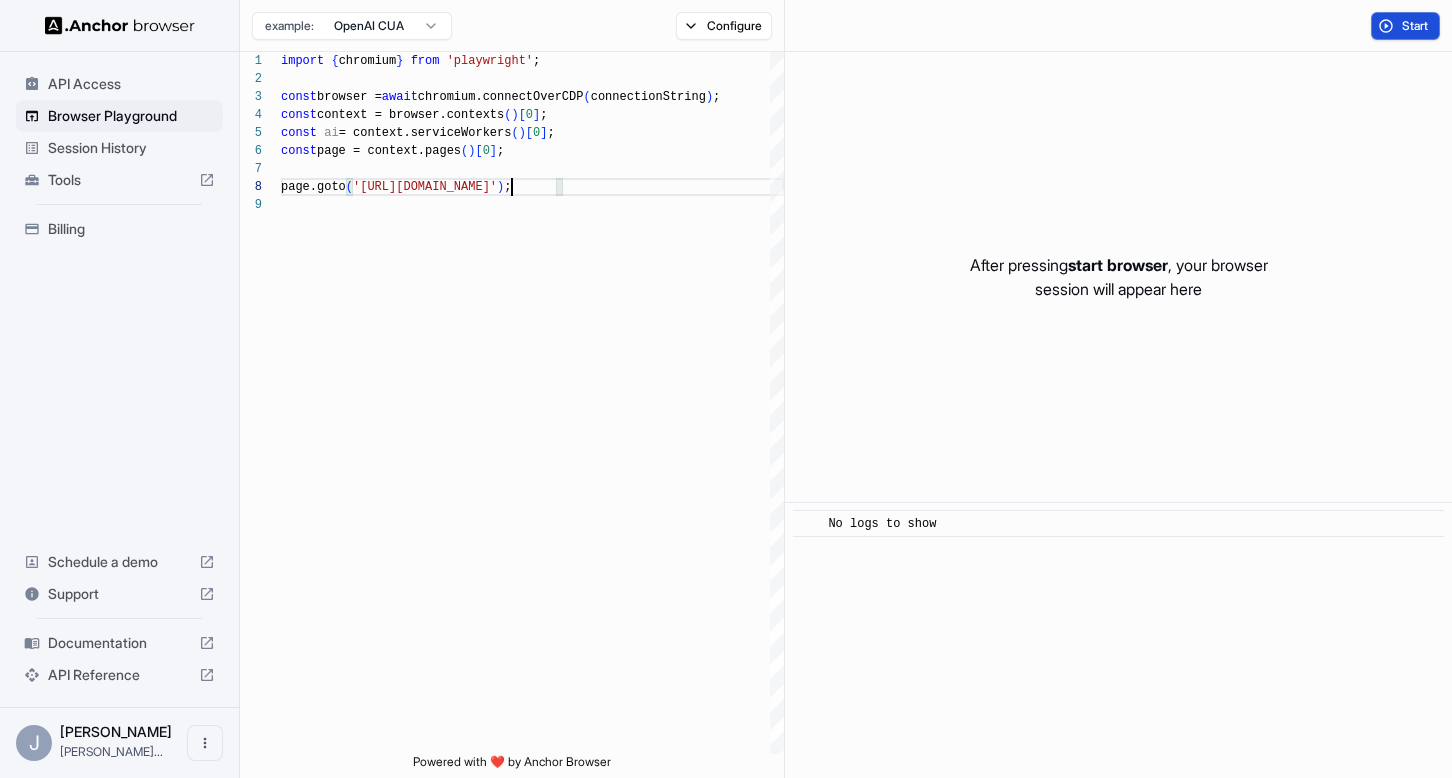 type on "**********" 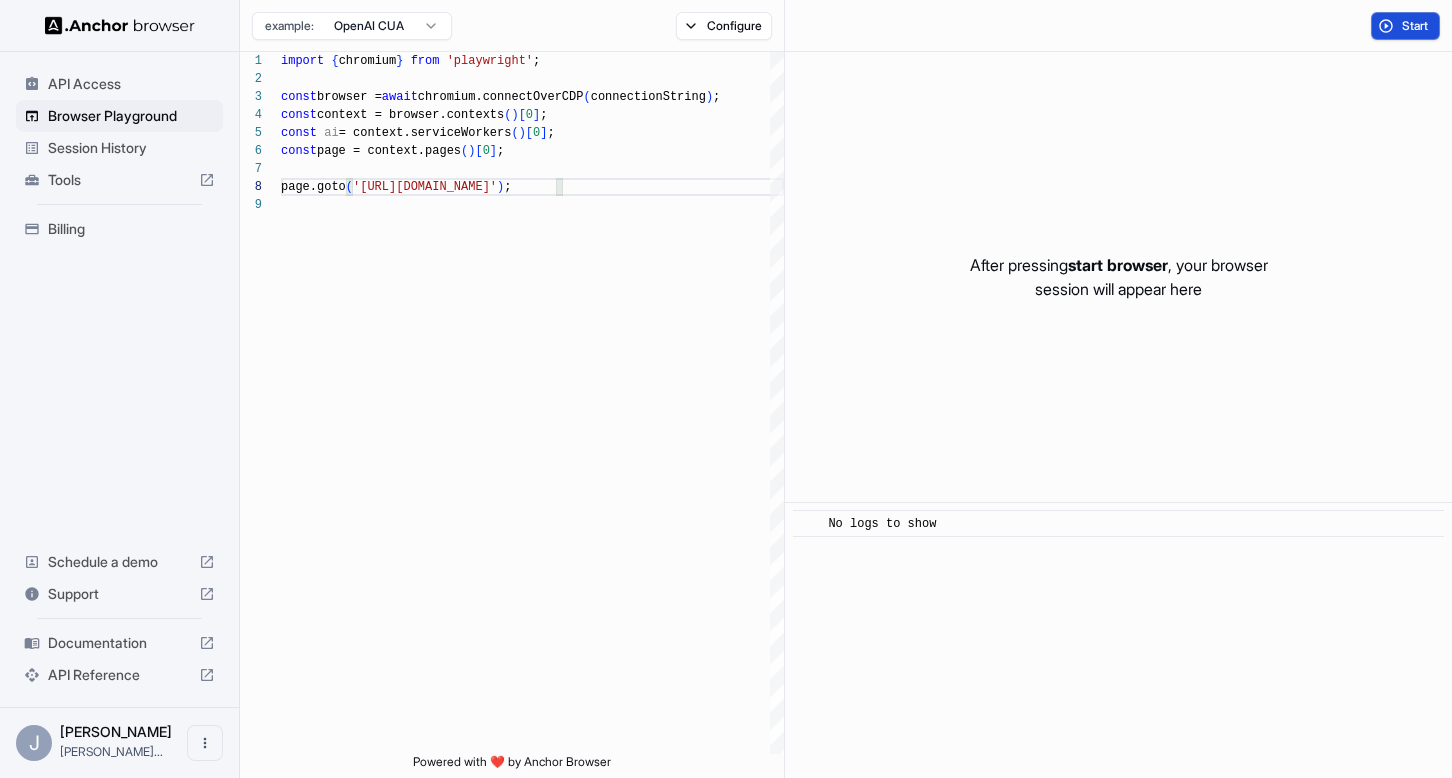 click on "Start" at bounding box center [1416, 26] 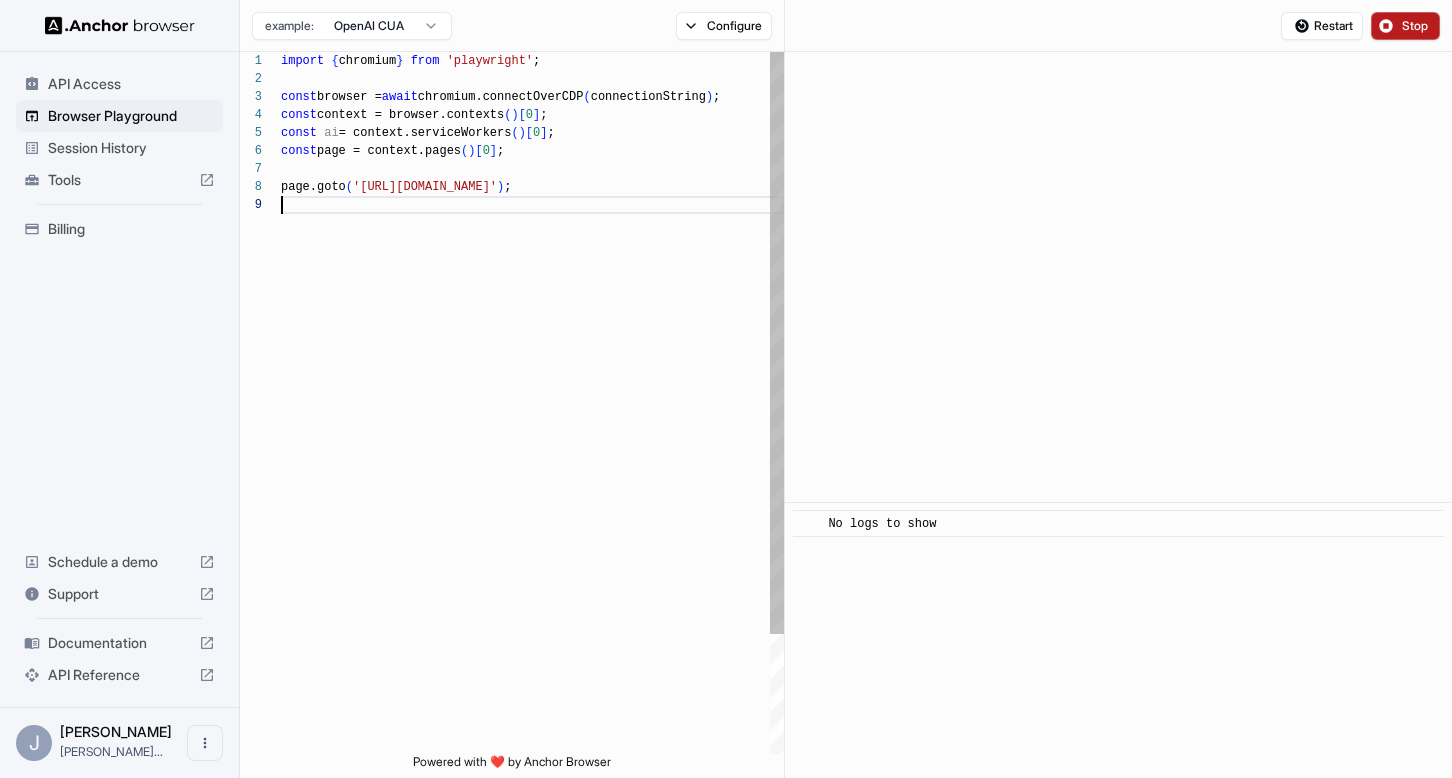 scroll, scrollTop: 144, scrollLeft: 0, axis: vertical 